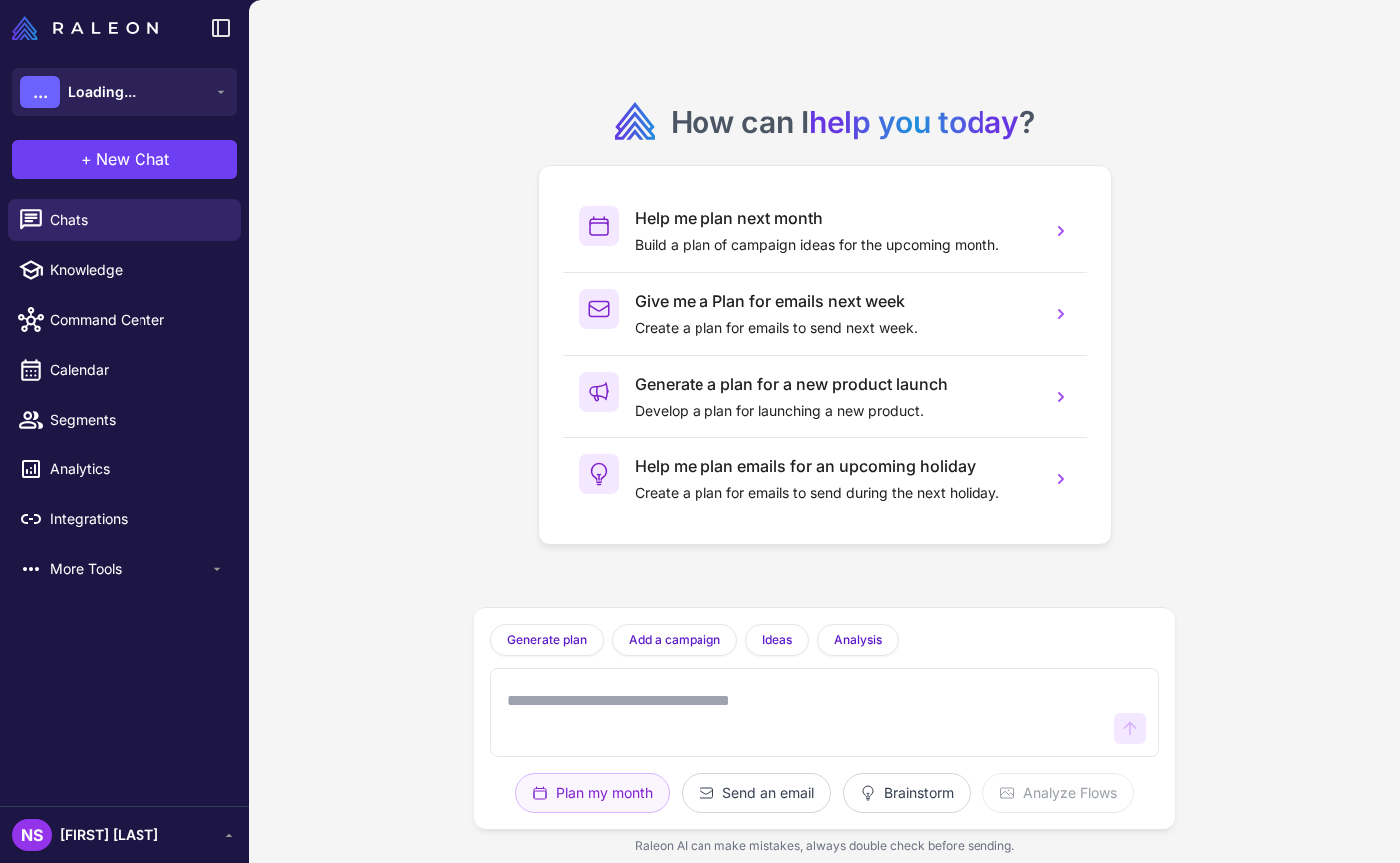 scroll, scrollTop: 0, scrollLeft: 0, axis: both 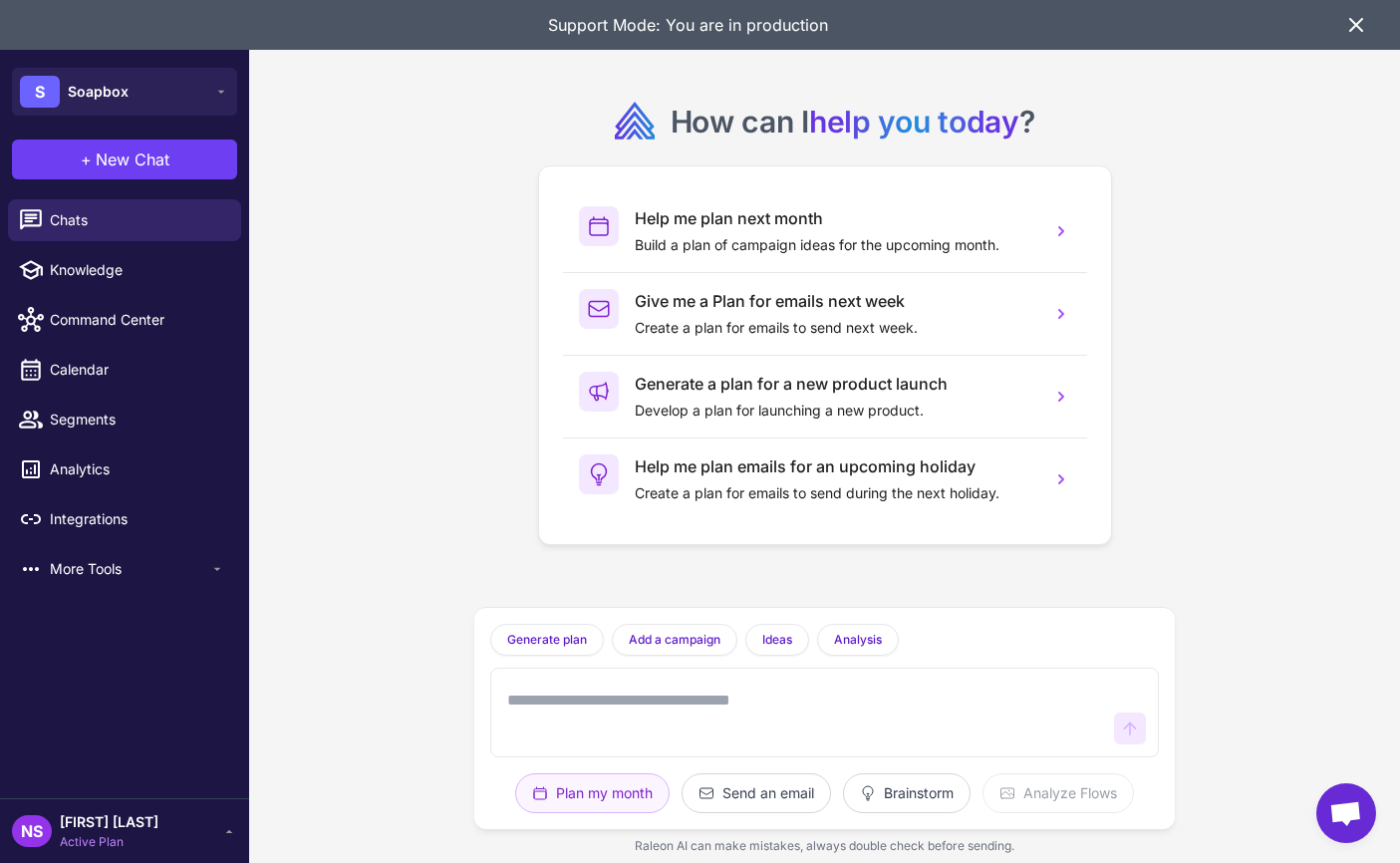 click 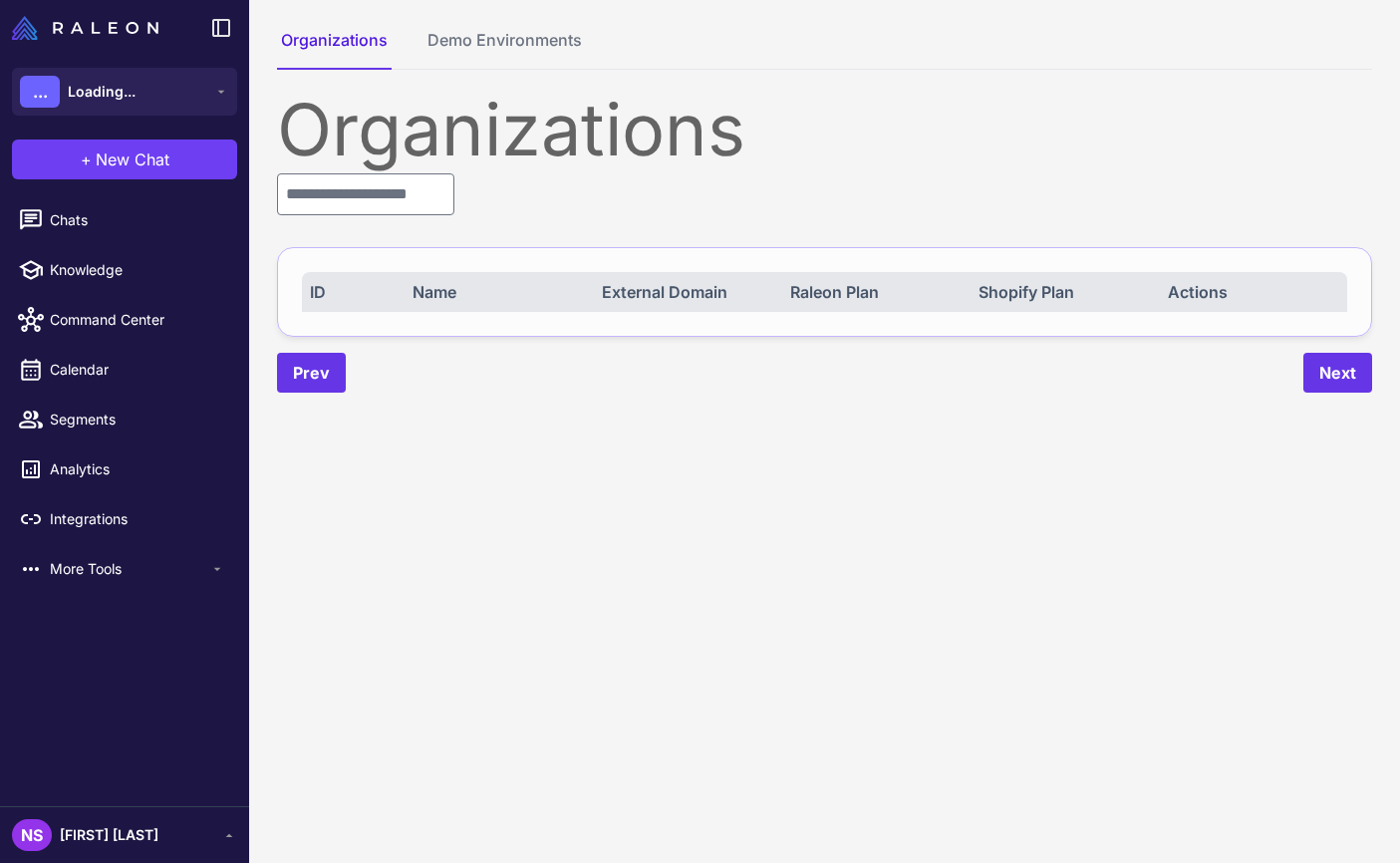 scroll, scrollTop: 0, scrollLeft: 0, axis: both 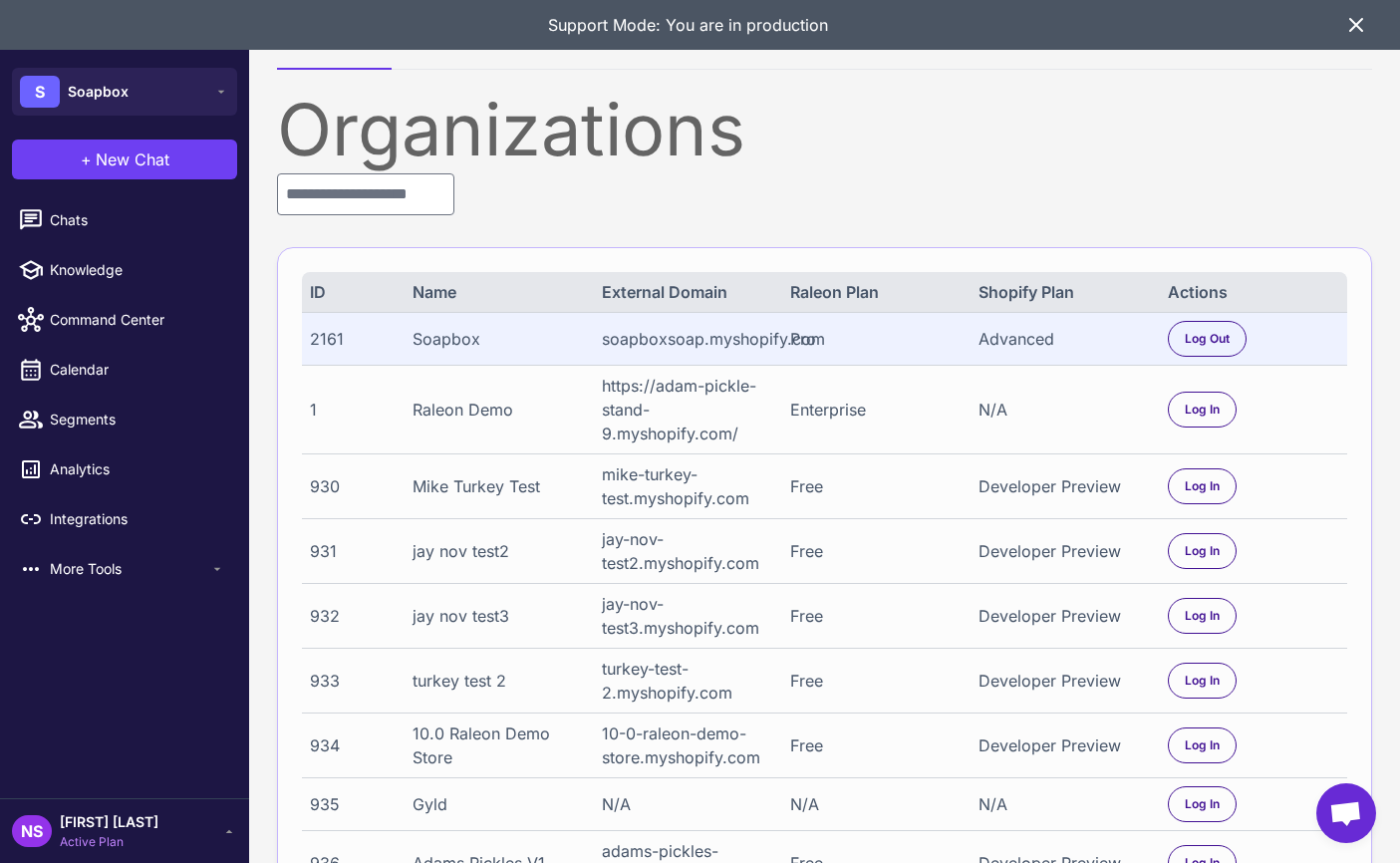 click 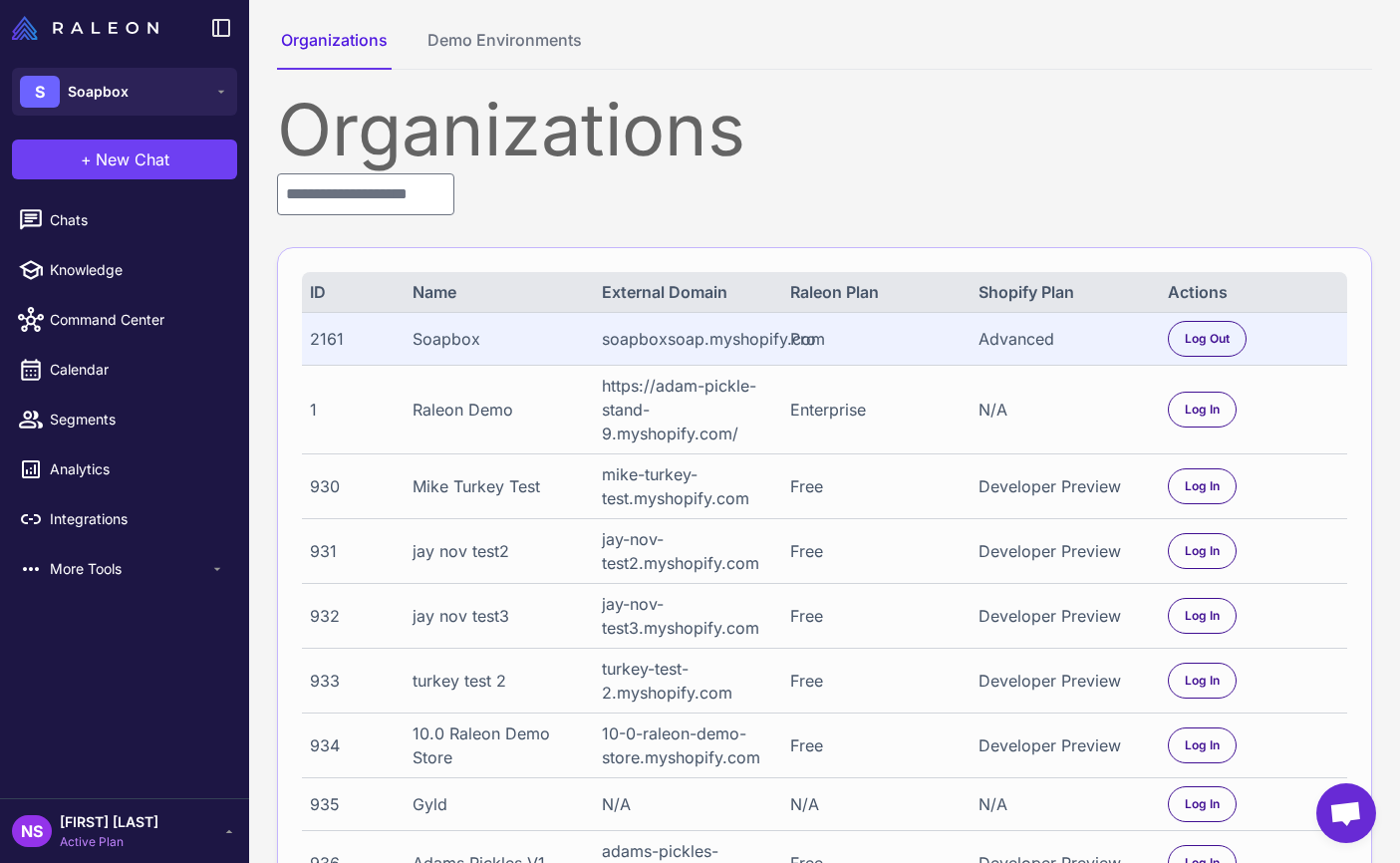 click on "[FIRST] [LAST]" at bounding box center [109, 822] 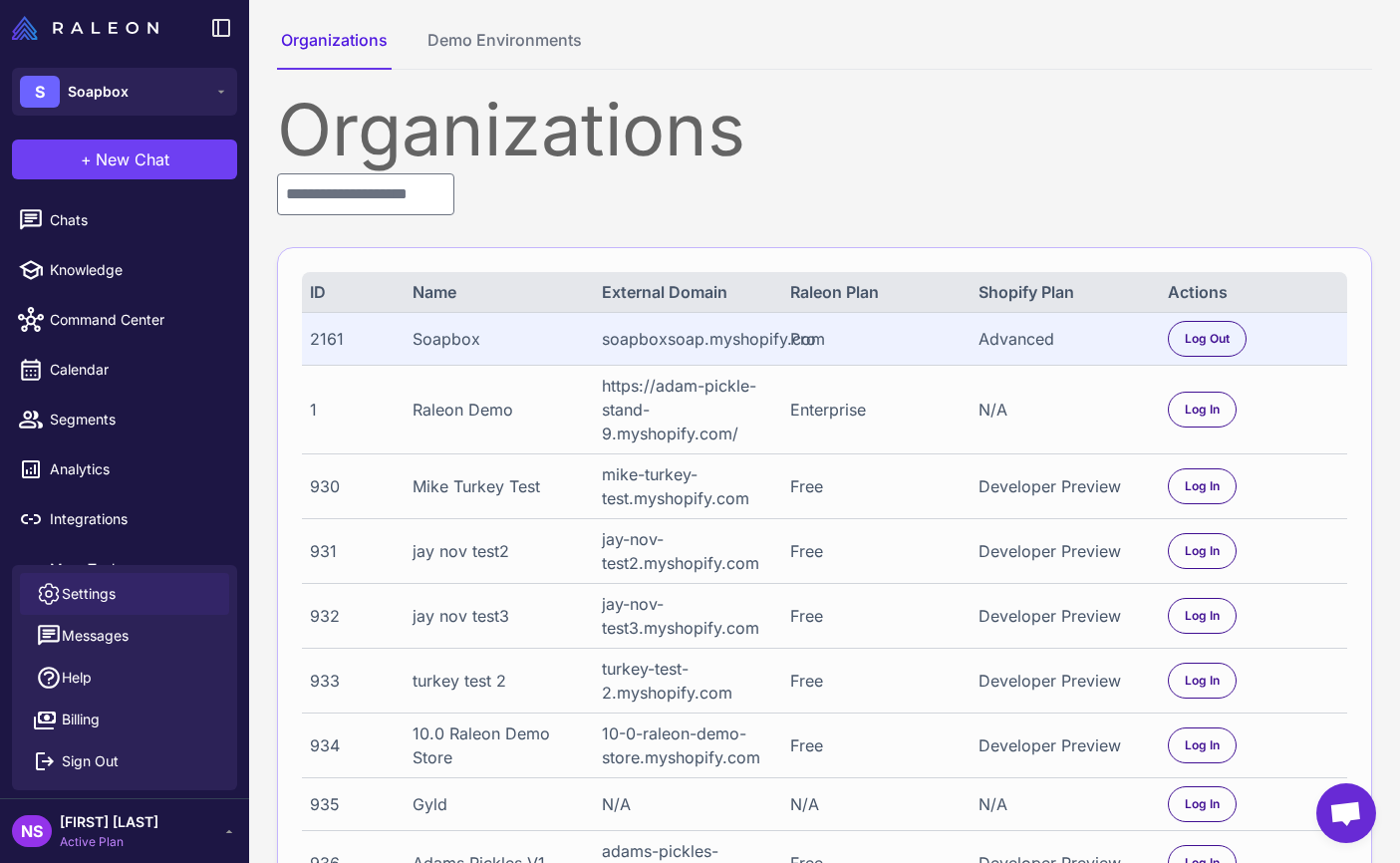 click on "Settings" at bounding box center [89, 594] 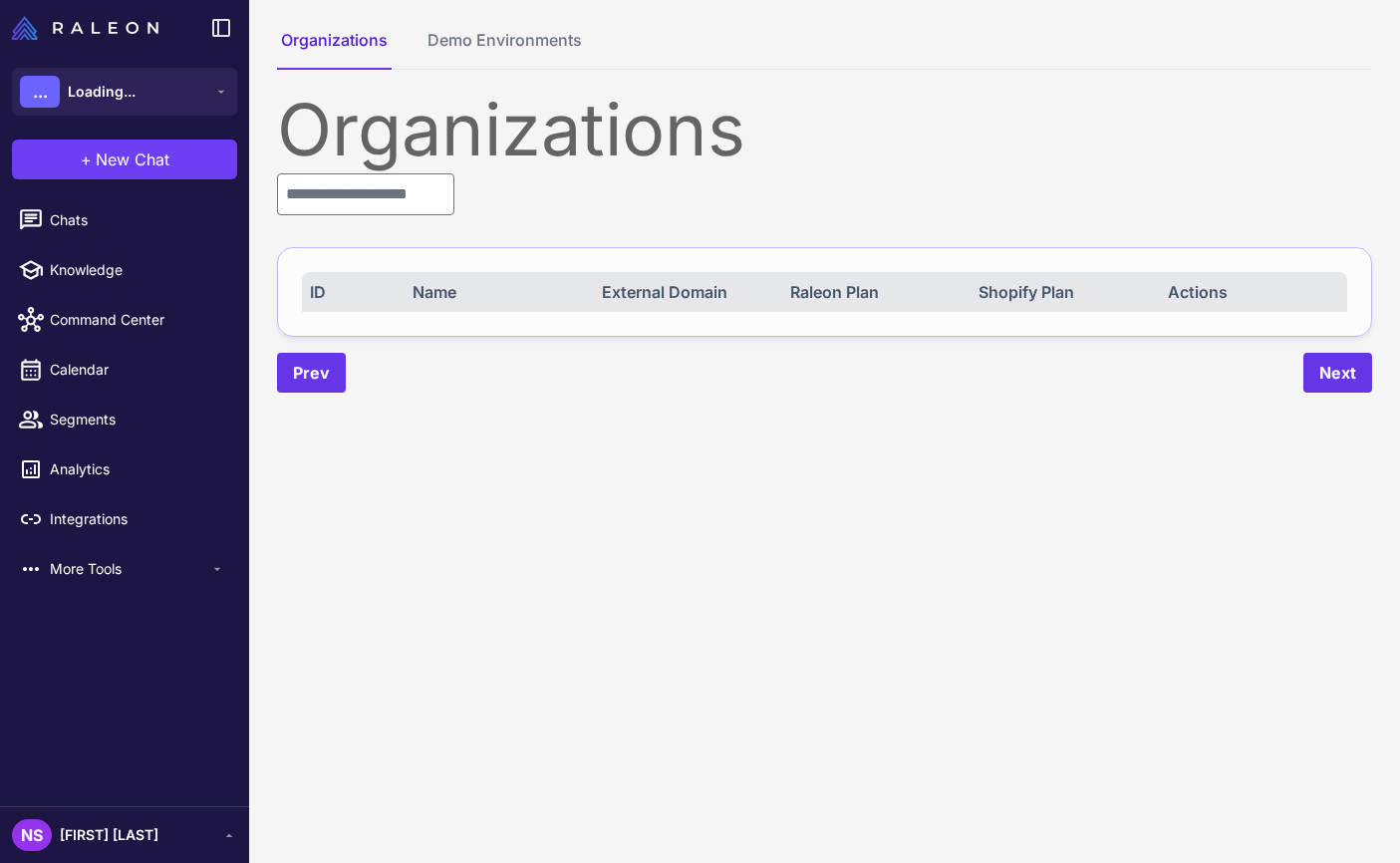 scroll, scrollTop: 0, scrollLeft: 0, axis: both 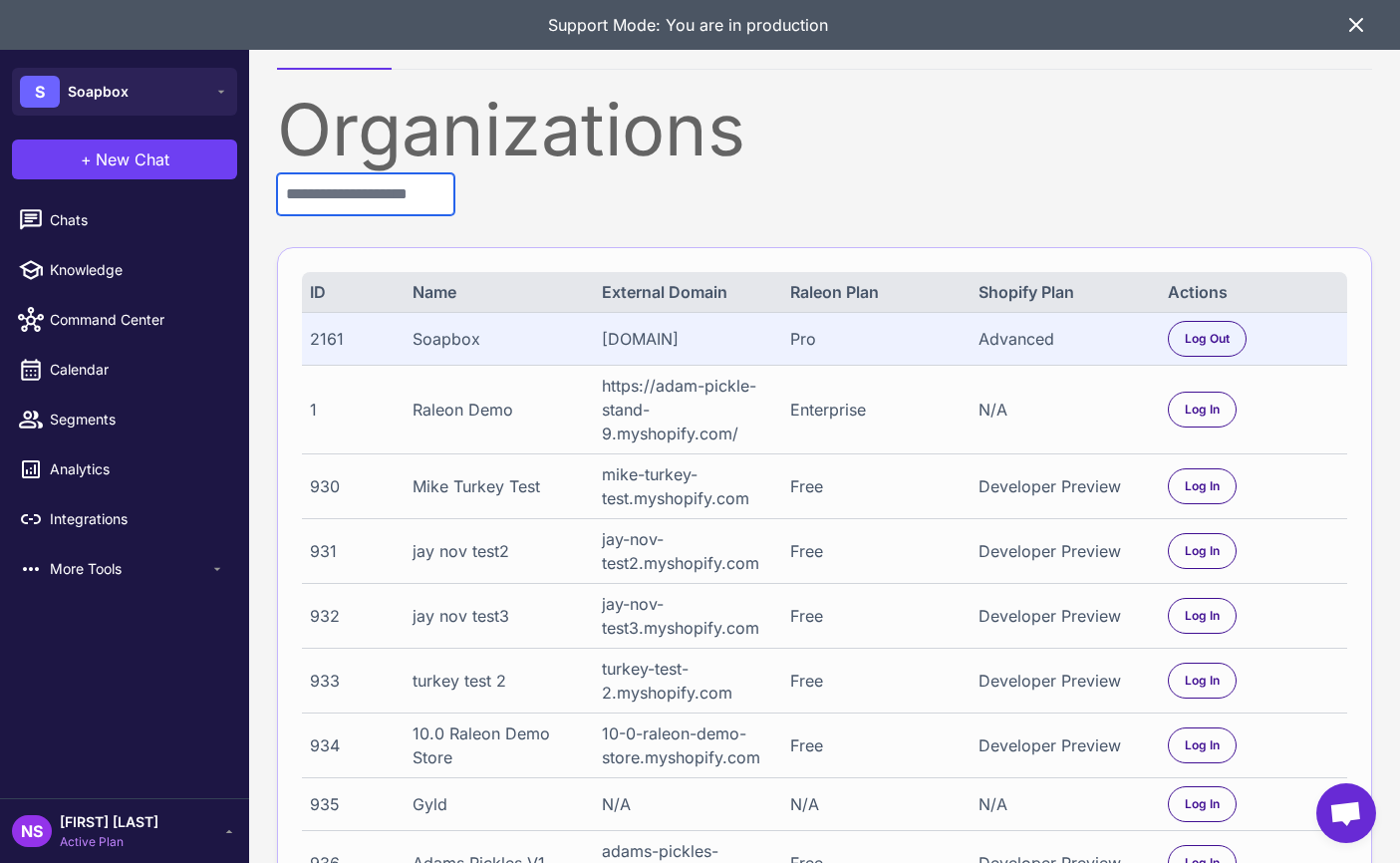 click at bounding box center (366, 194) 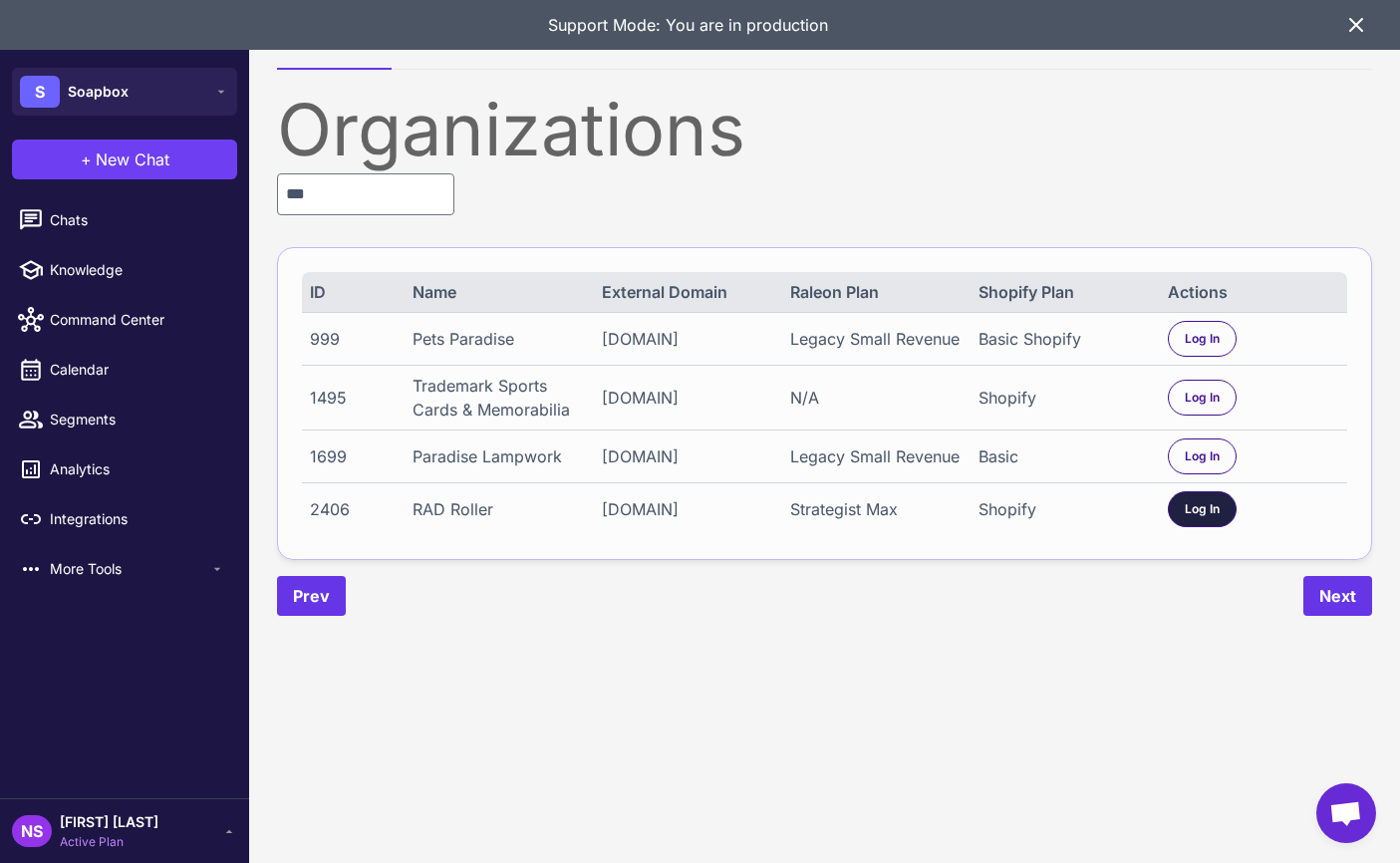 click on "Log In" at bounding box center (1202, 509) 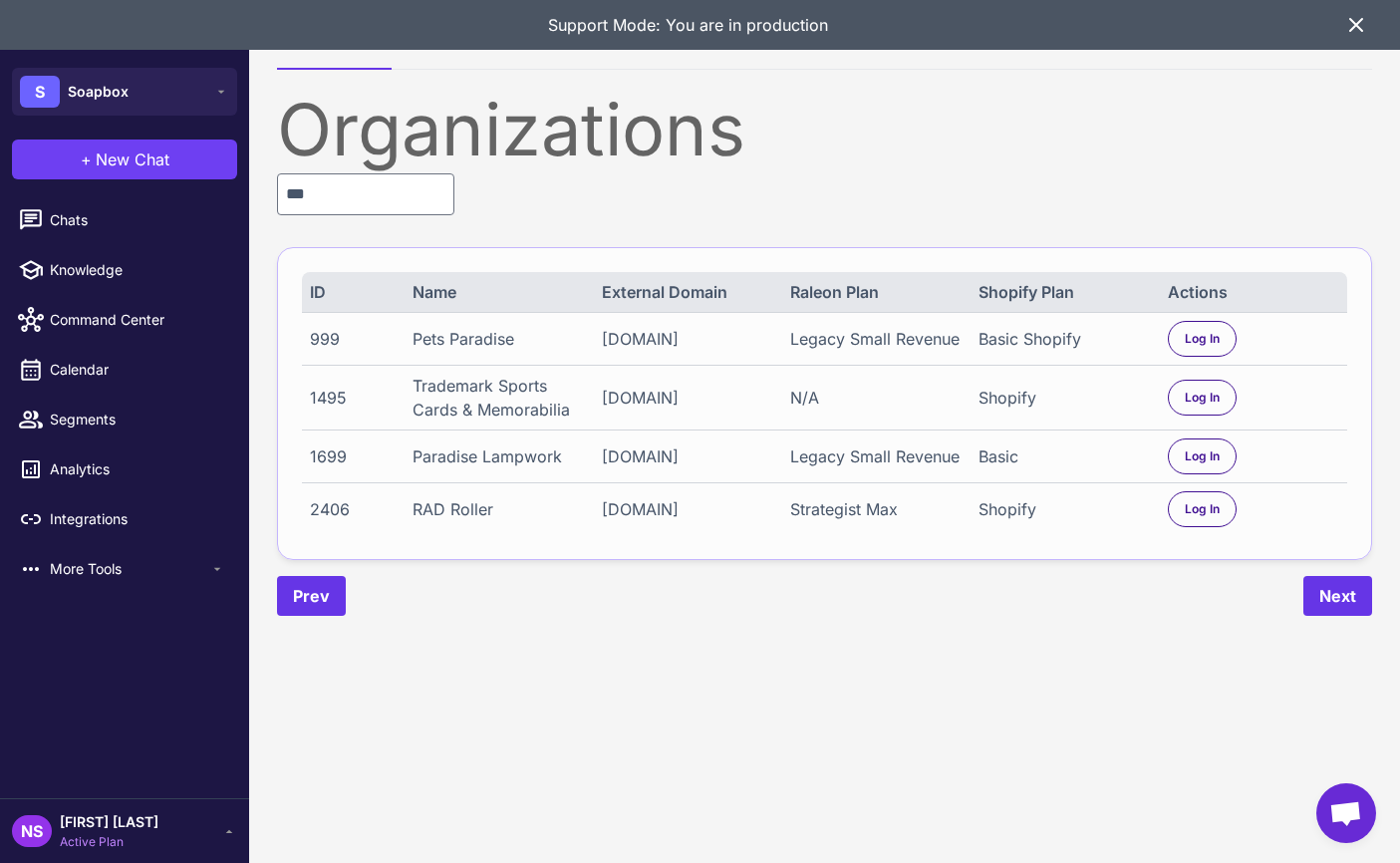click 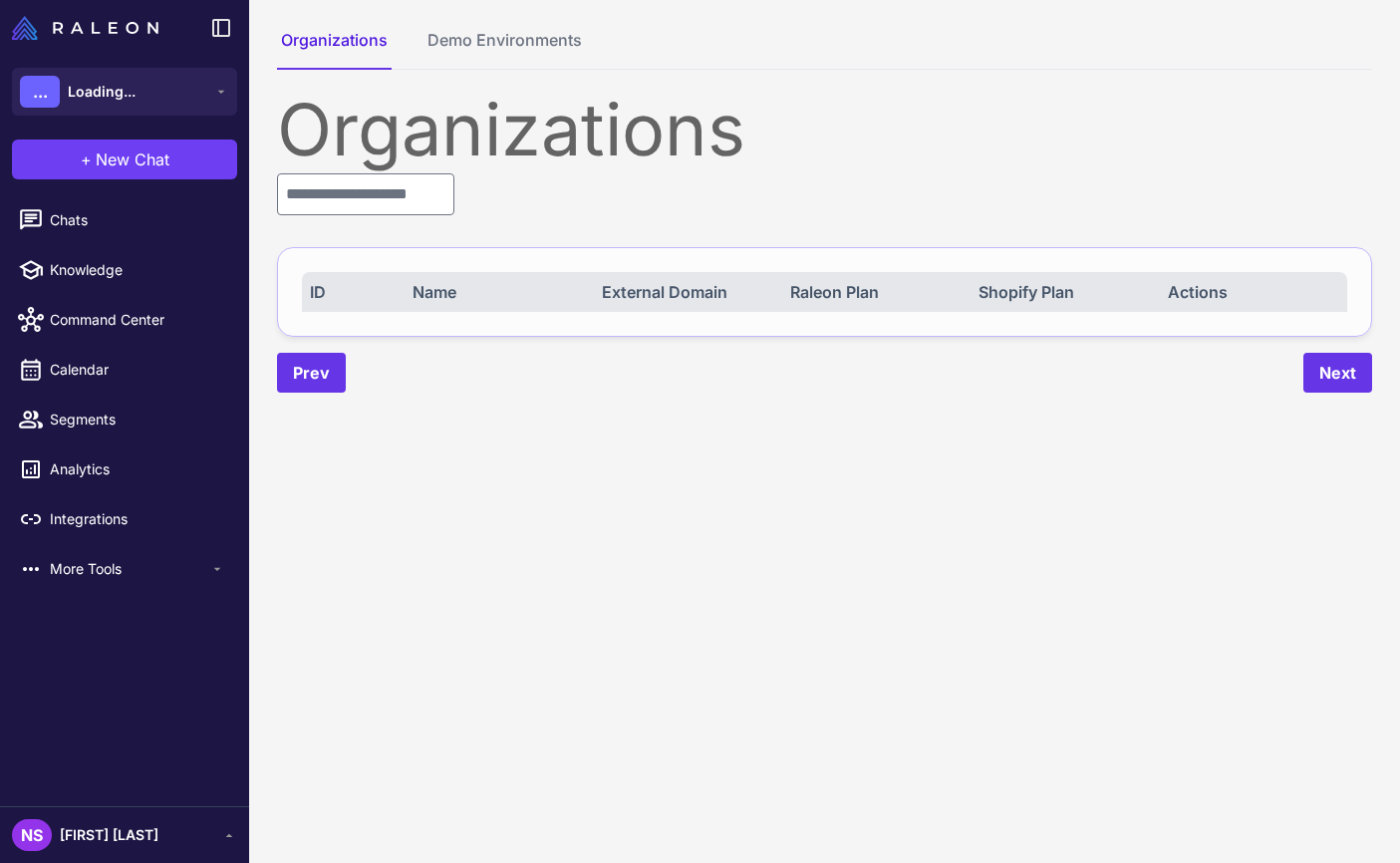 scroll, scrollTop: 0, scrollLeft: 0, axis: both 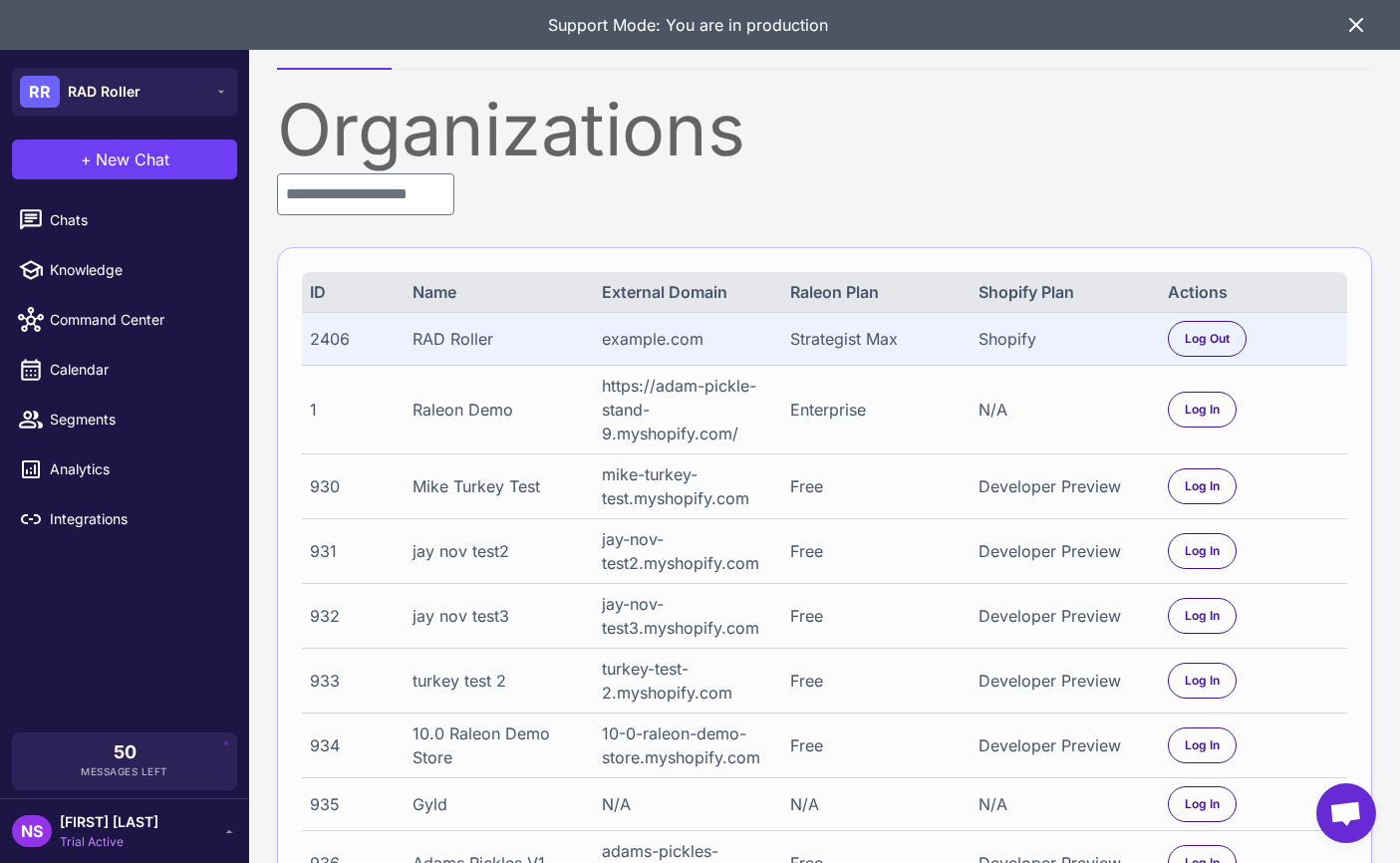 click on "Trial Active" at bounding box center [109, 842] 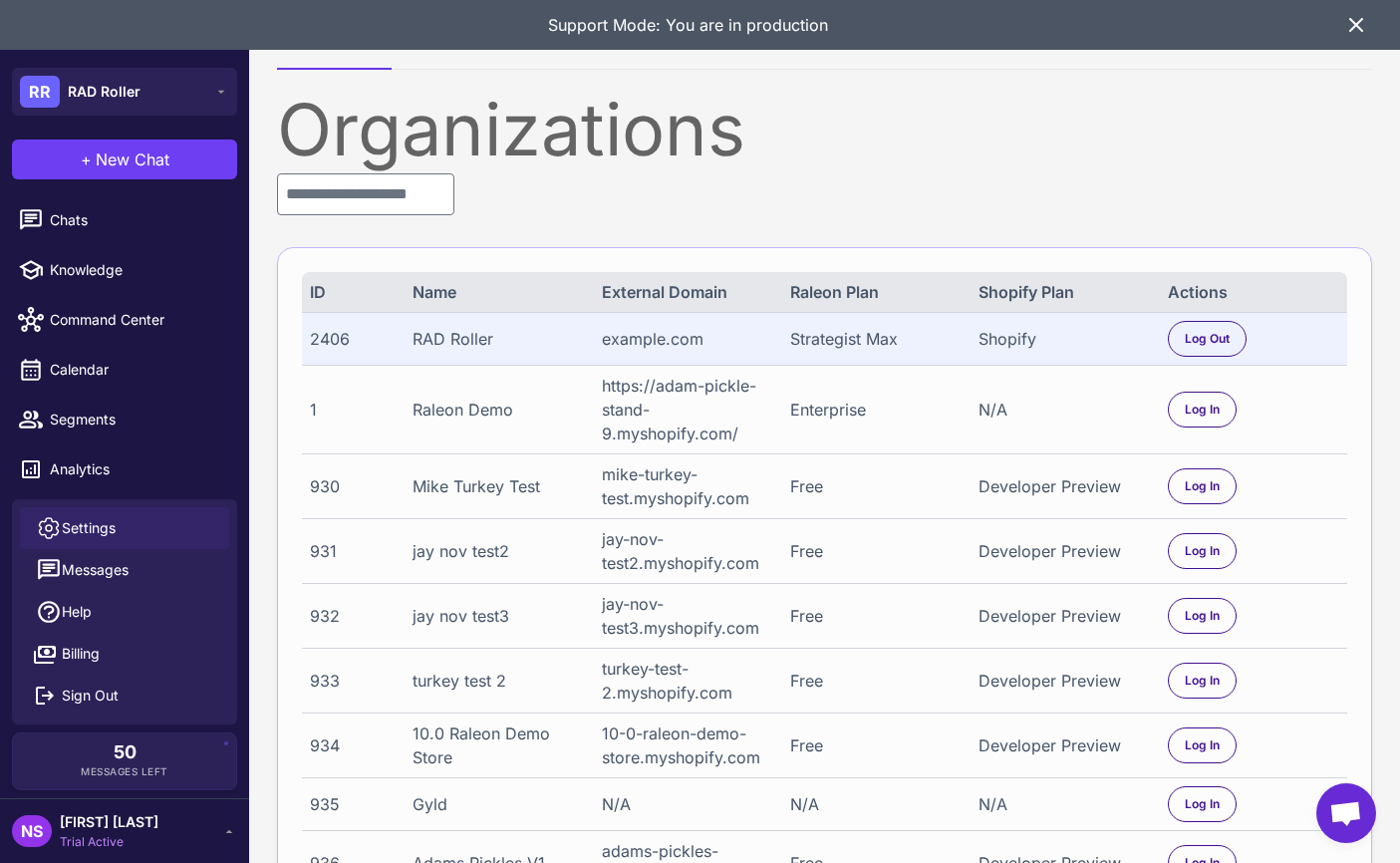 click on "Settings" at bounding box center (89, 528) 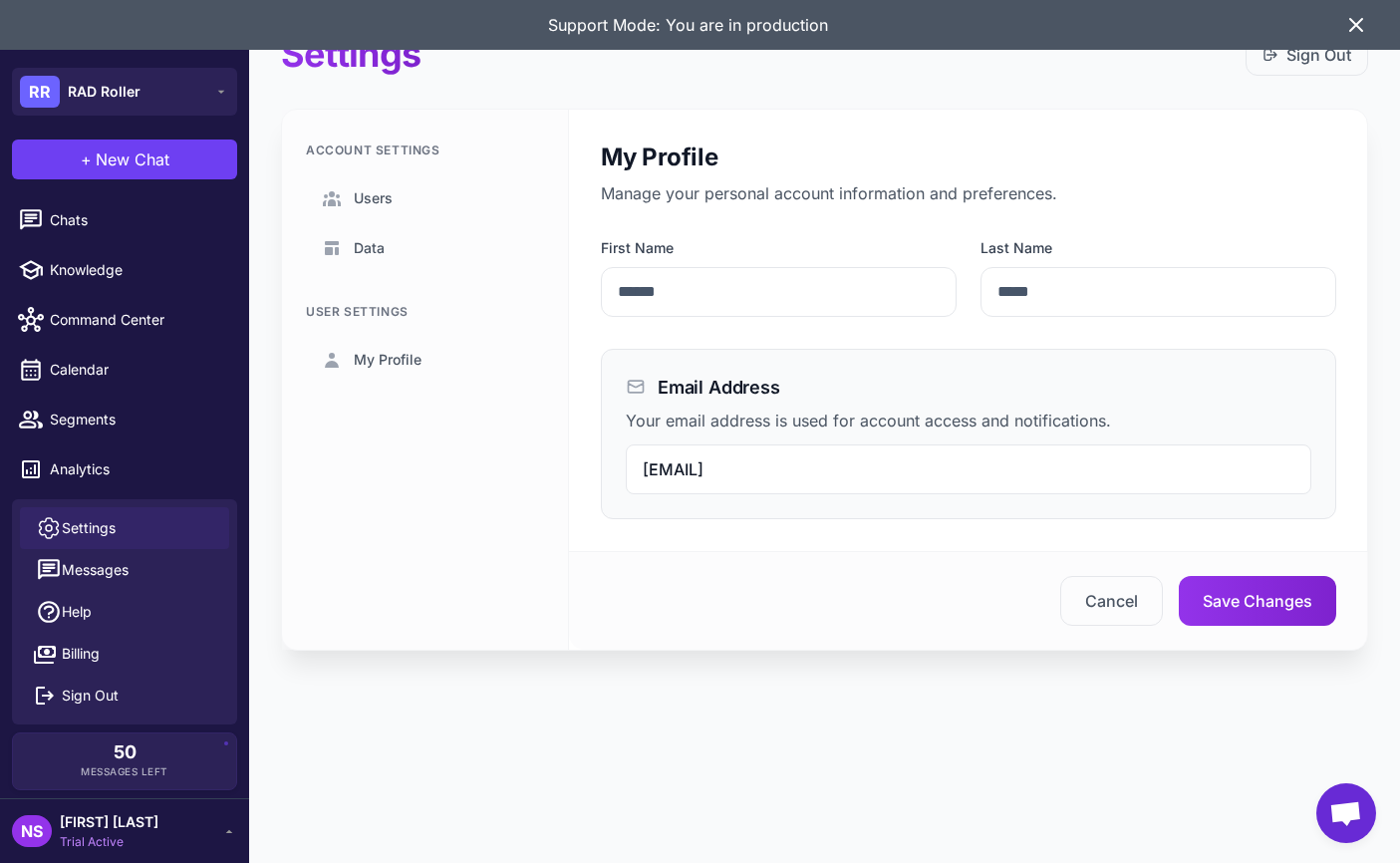 click 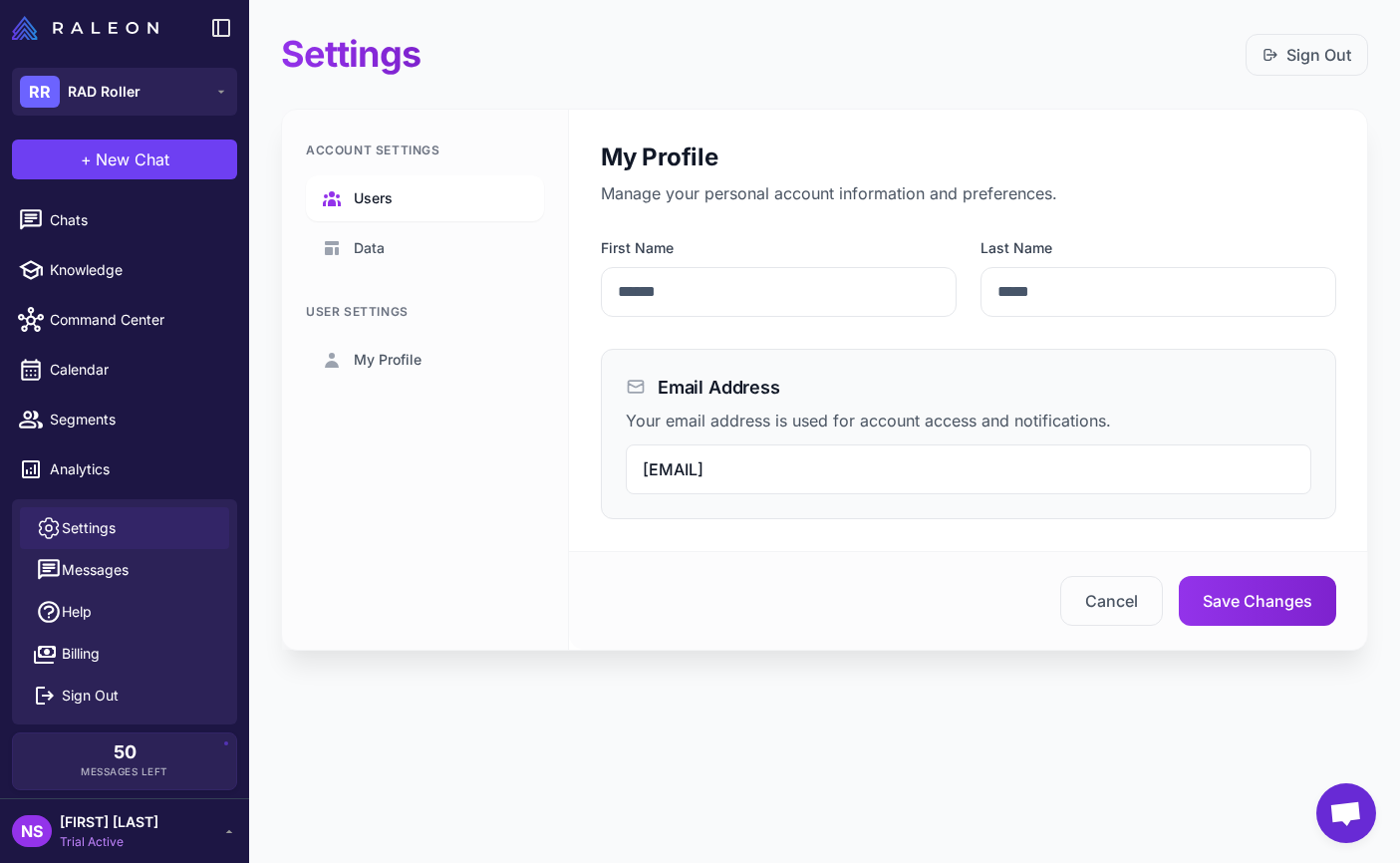 click on "Users" at bounding box center [424, 198] 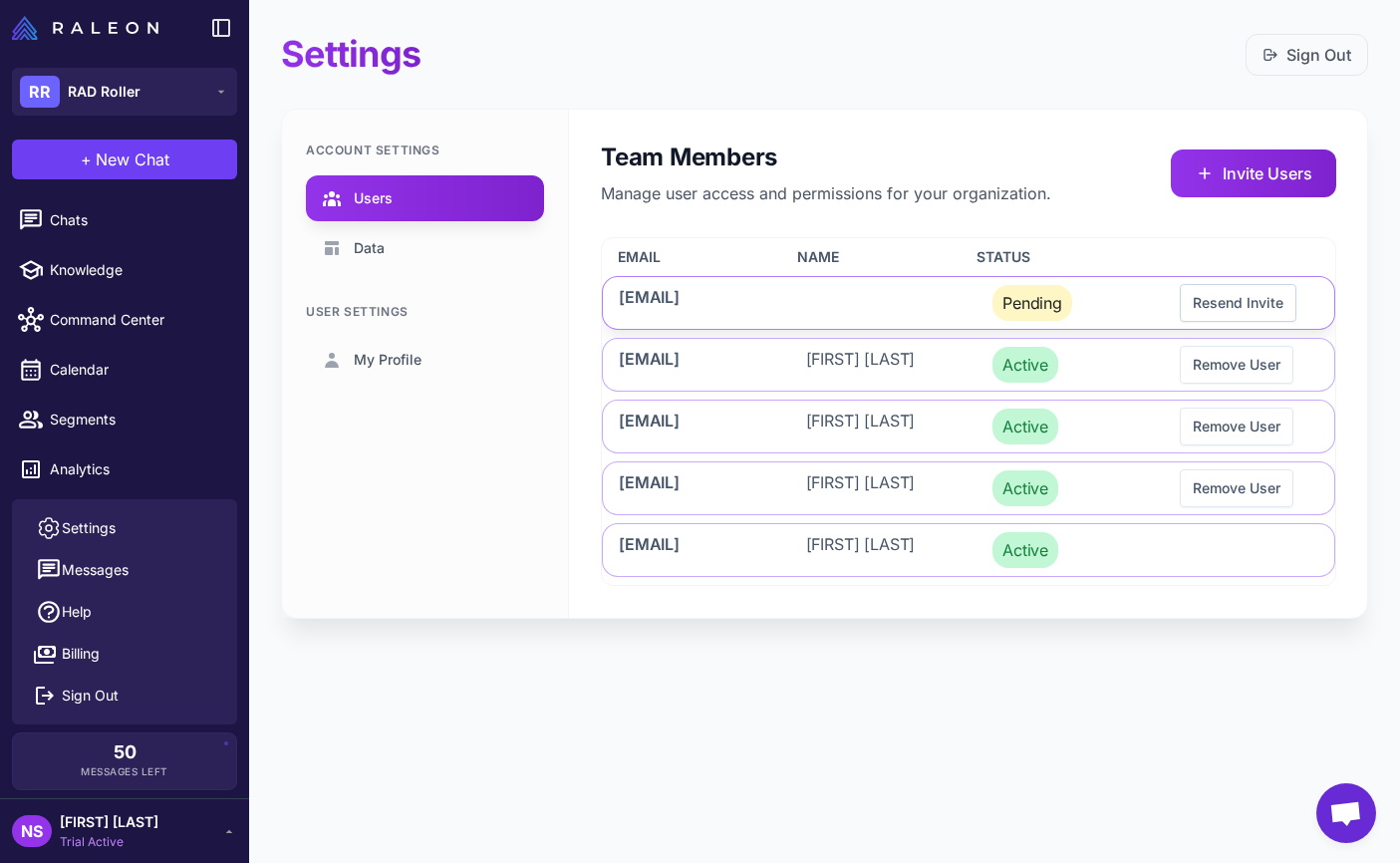 click on "Resend Invite" at bounding box center [1238, 303] 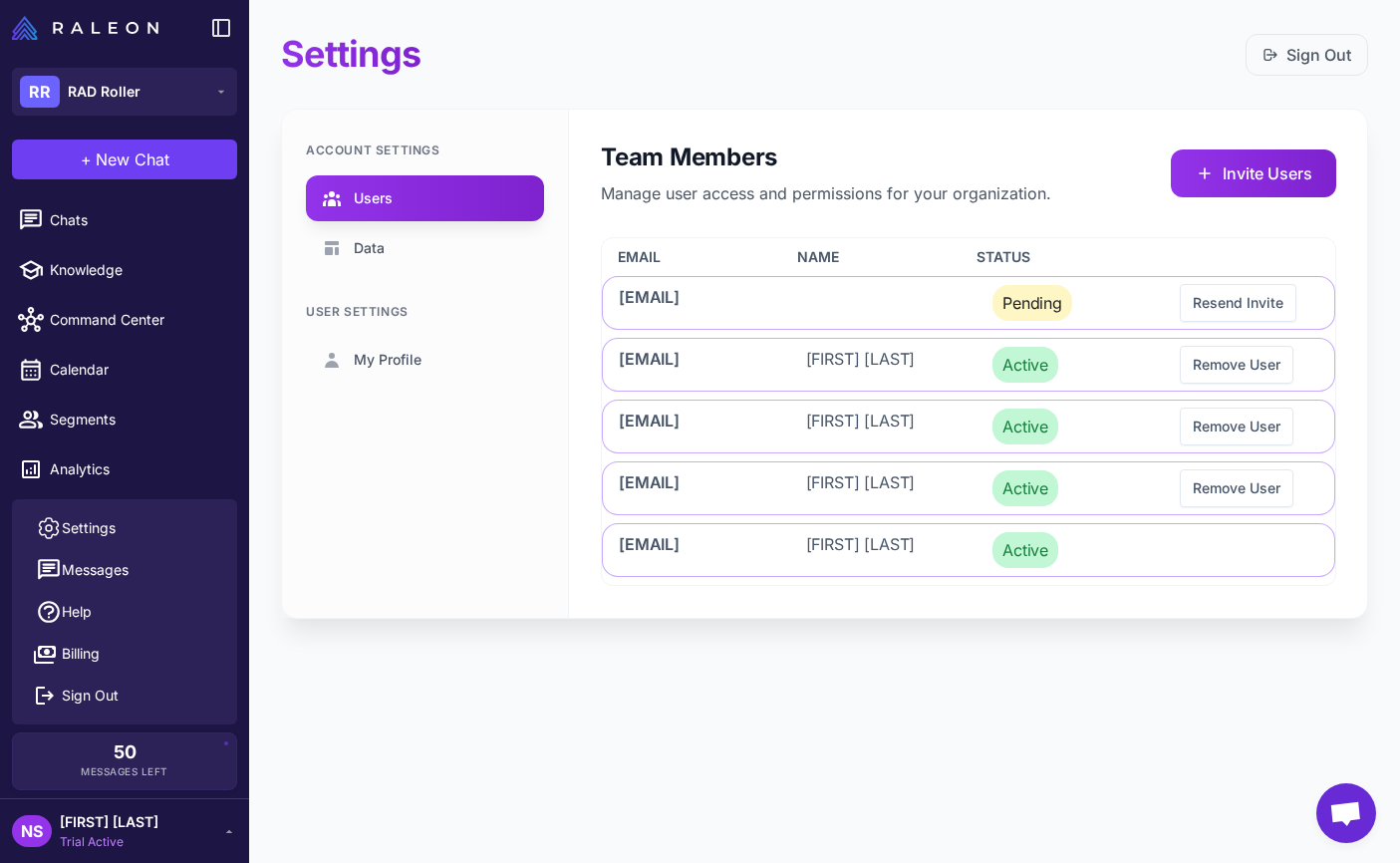 click on "Settings  Sign Out  Account Settings Users Data User Settings My Profile Team Members Manage user access and permissions for your organization.  Invite Users  Email Name Status [EMAIL] Pending Resend Invite [EMAIL] [FIRST] [LAST]  Active Remove User [EMAIL] [FIRST] [LAST] Active Remove User [EMAIL] [FIRST] [LAST] Active Remove User [EMAIL] [FIRST] [LAST] Active" at bounding box center (824, 341) 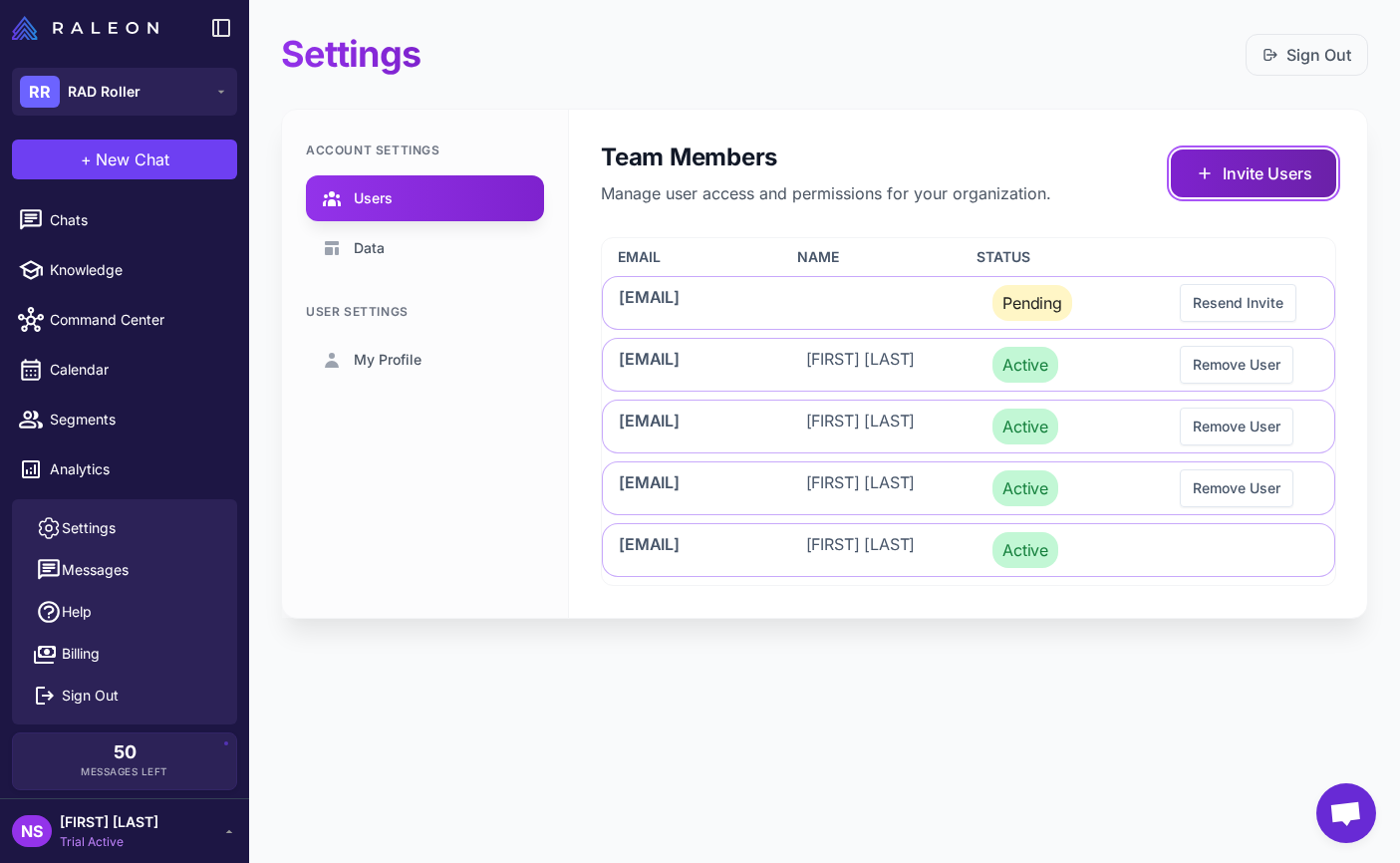 click on "Invite Users" at bounding box center (1254, 173) 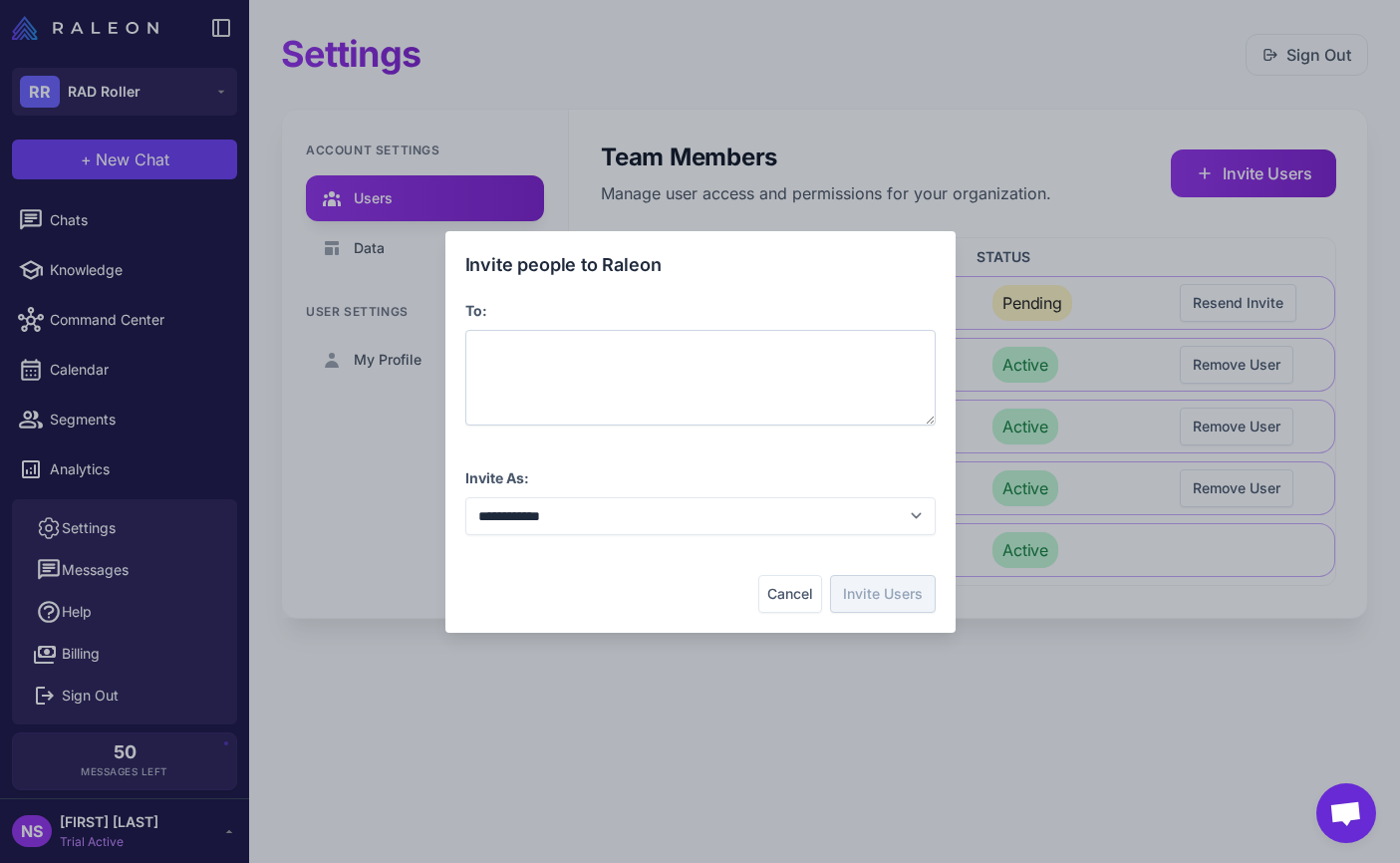 click at bounding box center [700, 378] 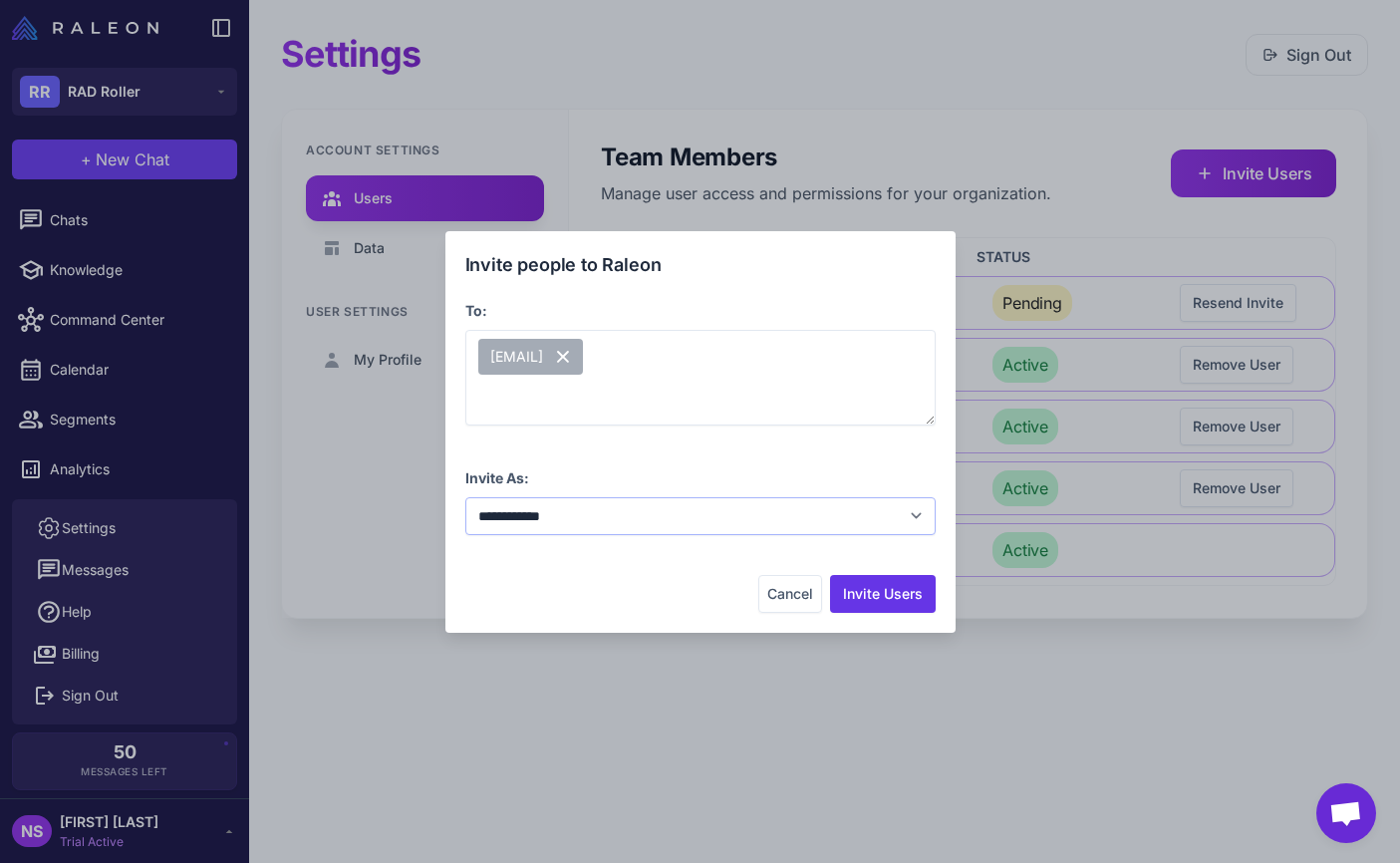 click on "**********" at bounding box center [700, 516] 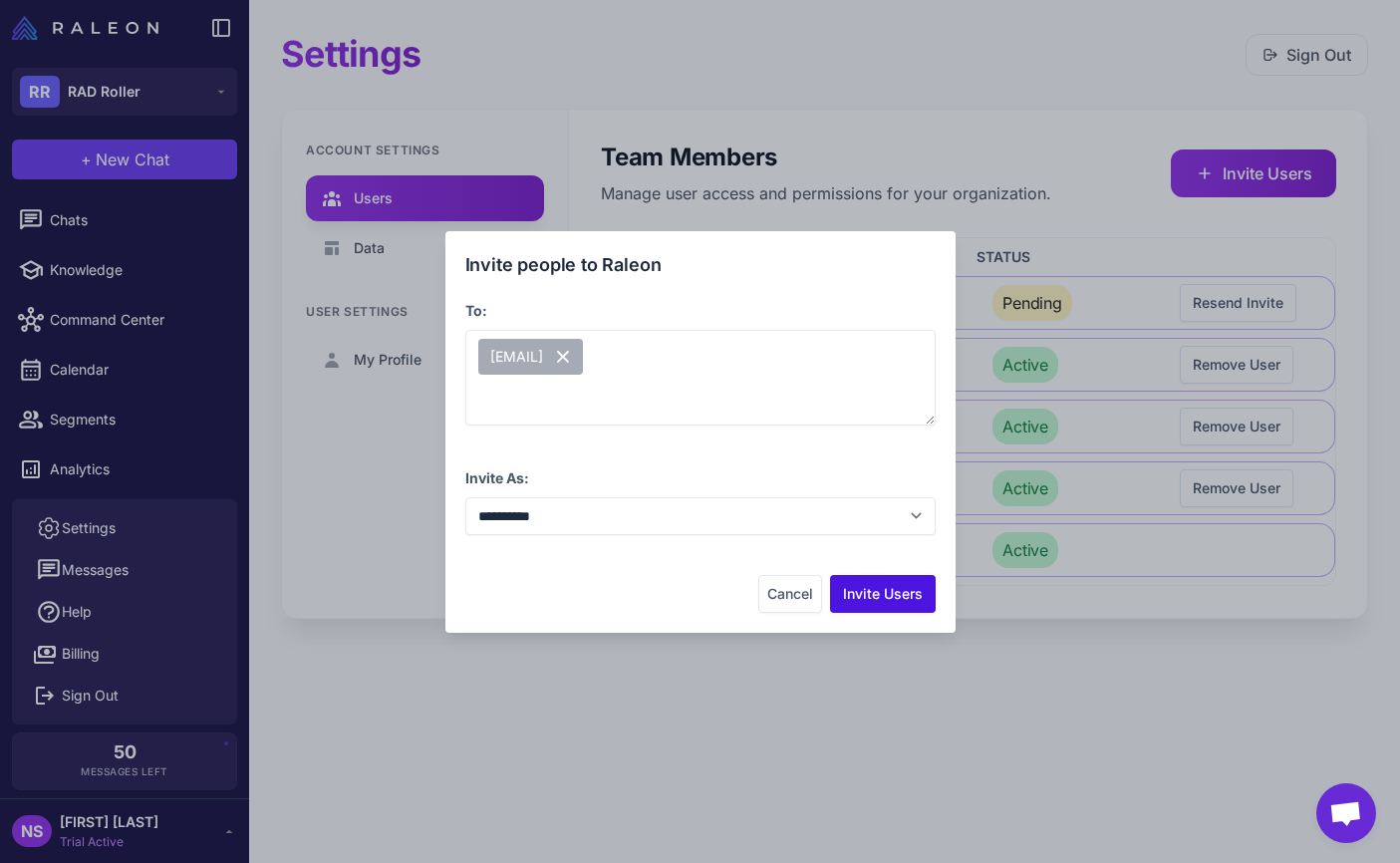 click on "Invite Users" at bounding box center (883, 594) 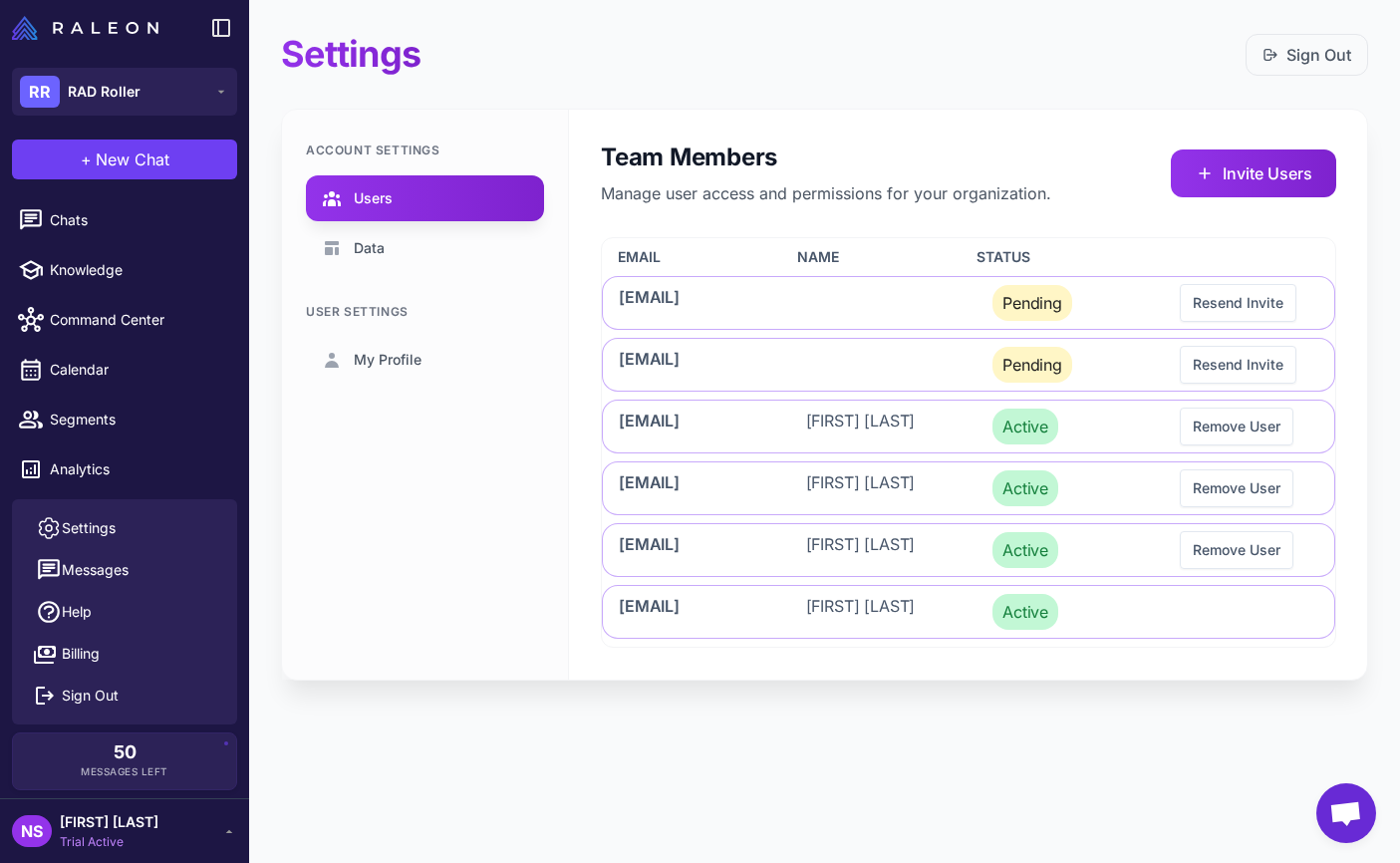 click on "Team Members Manage user access and permissions for your organization.  Invite Users  Email Name Status [EMAIL] Pending Resend Invite [EMAIL] Pending Resend Invite [EMAIL] [FIRST] [LAST]  Active Remove User [EMAIL] [FIRST] [LAST] Active Remove User [EMAIL] [FIRST] [LAST] Active Remove User [EMAIL] [FIRST] [LAST] Active" at bounding box center (969, 395) 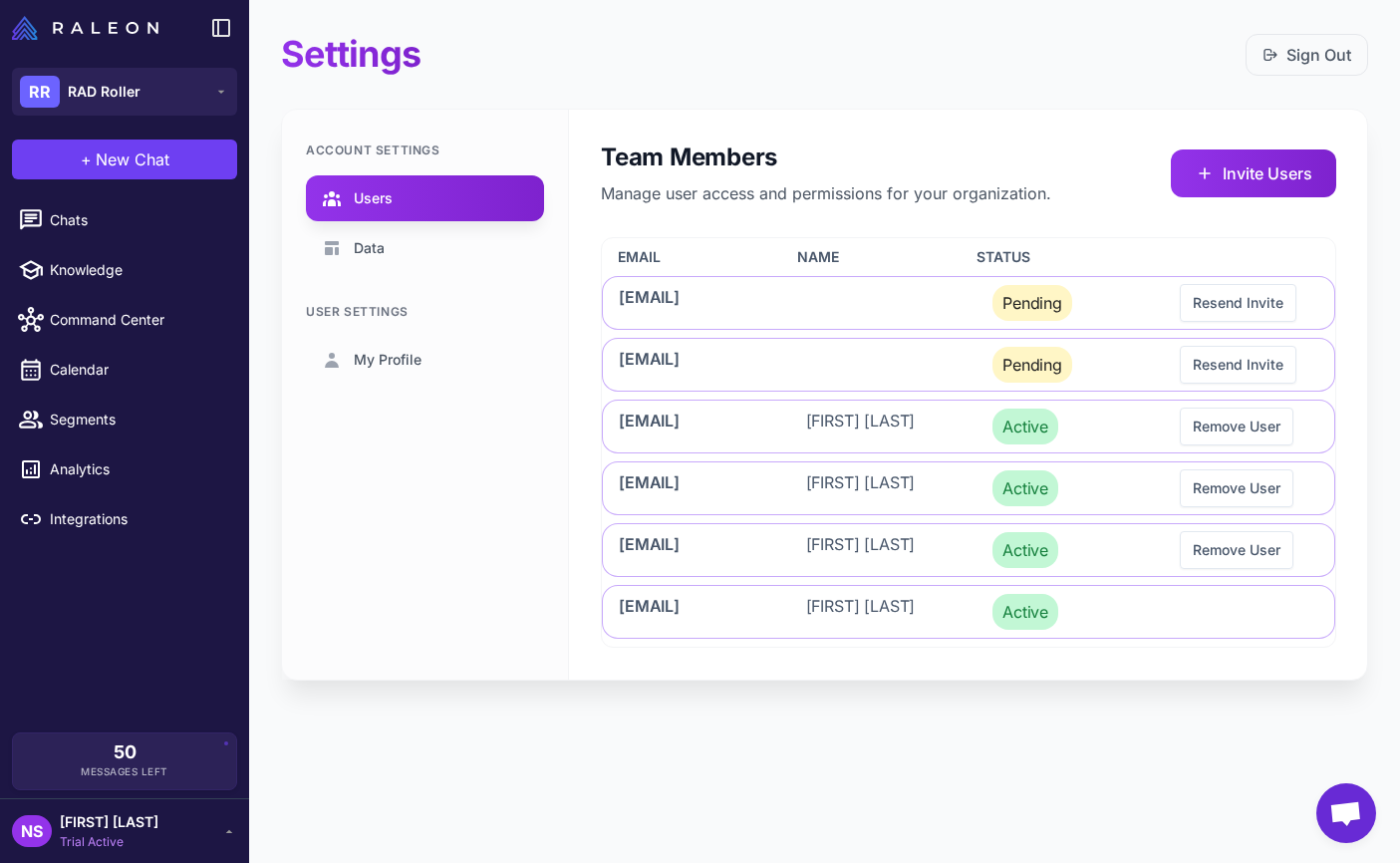 drag, startPoint x: 1249, startPoint y: 220, endPoint x: 1117, endPoint y: 204, distance: 132.96616 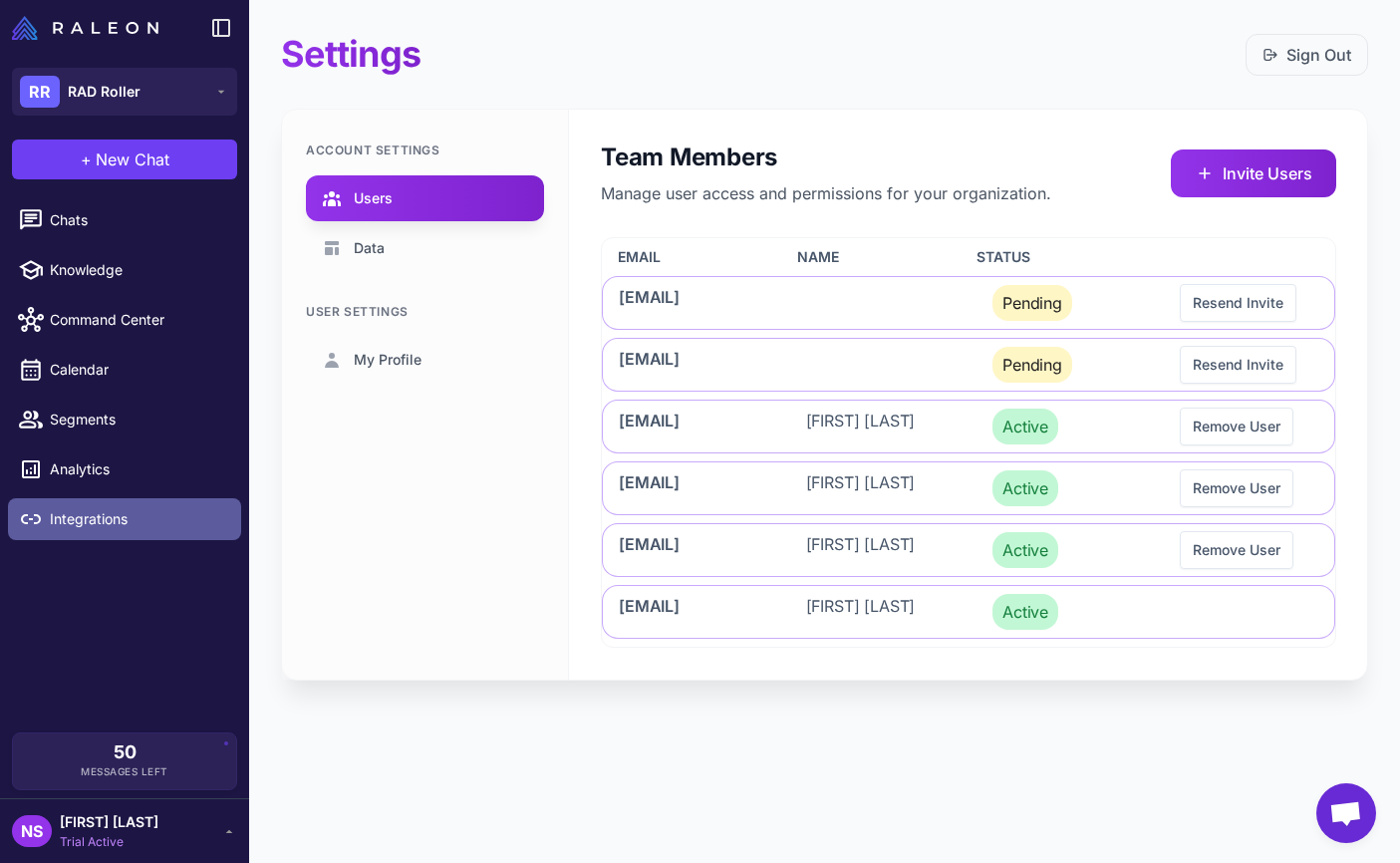 click on "Integrations" at bounding box center (125, 519) 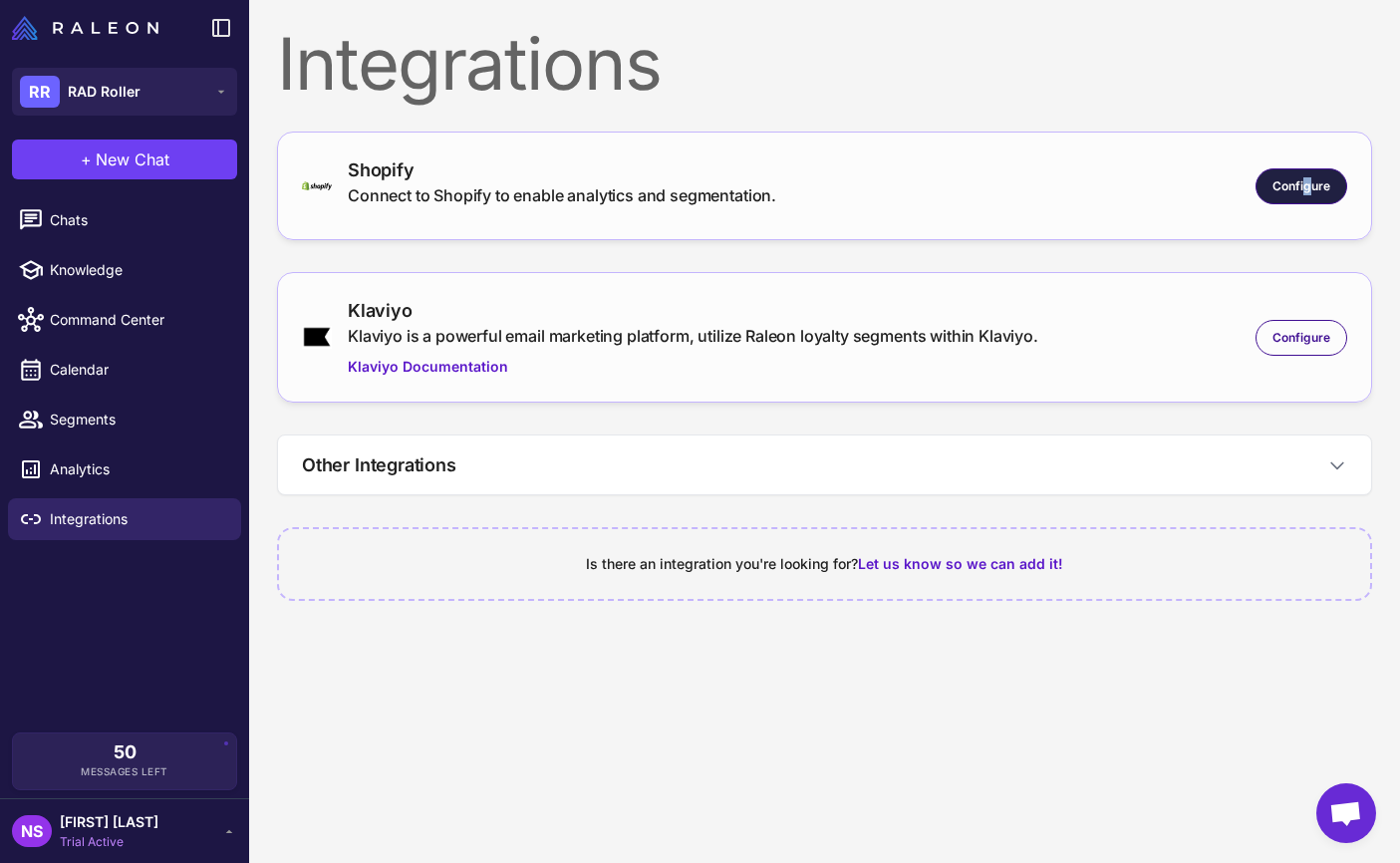 click on "Configure" at bounding box center [1301, 186] 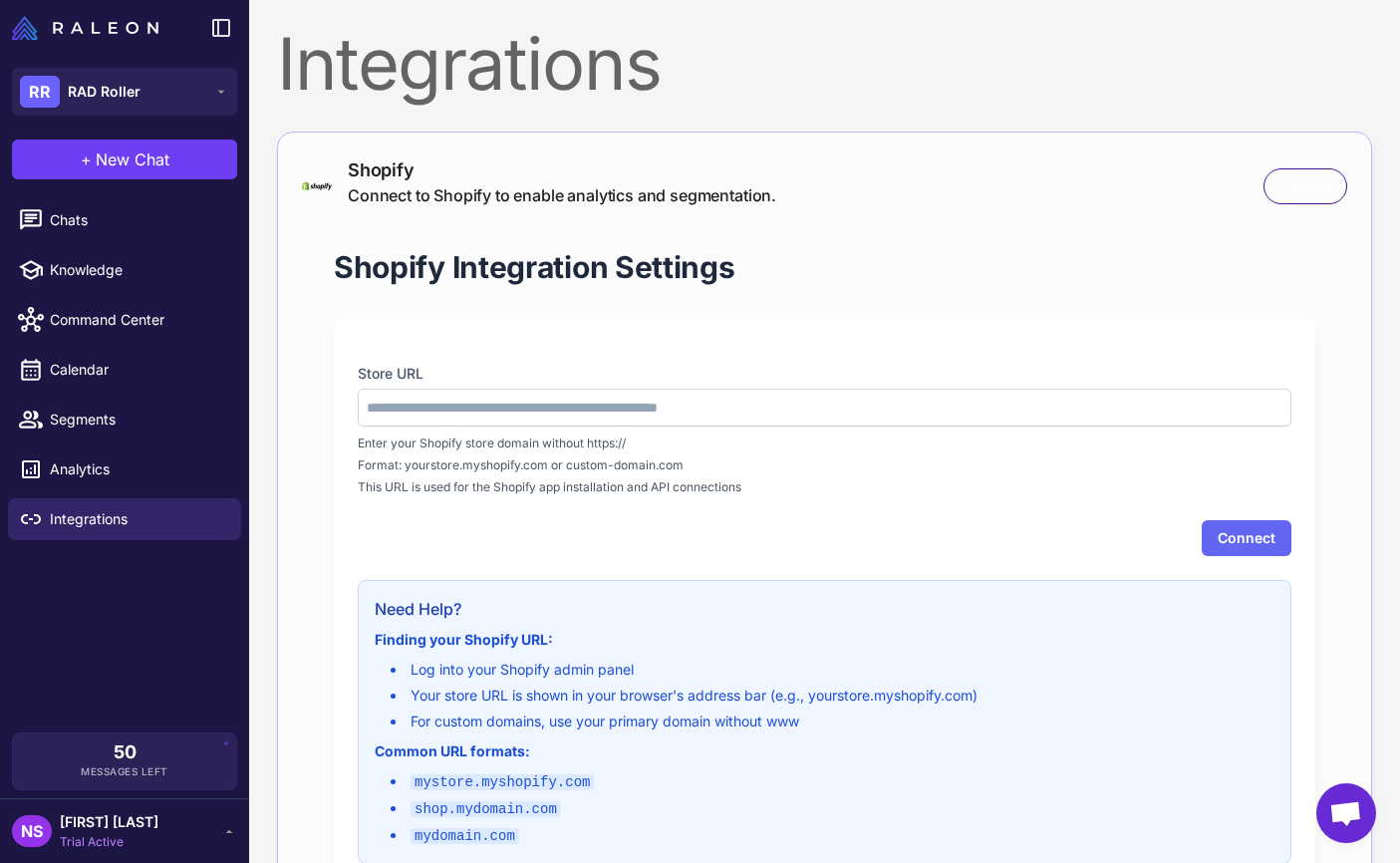 type on "**********" 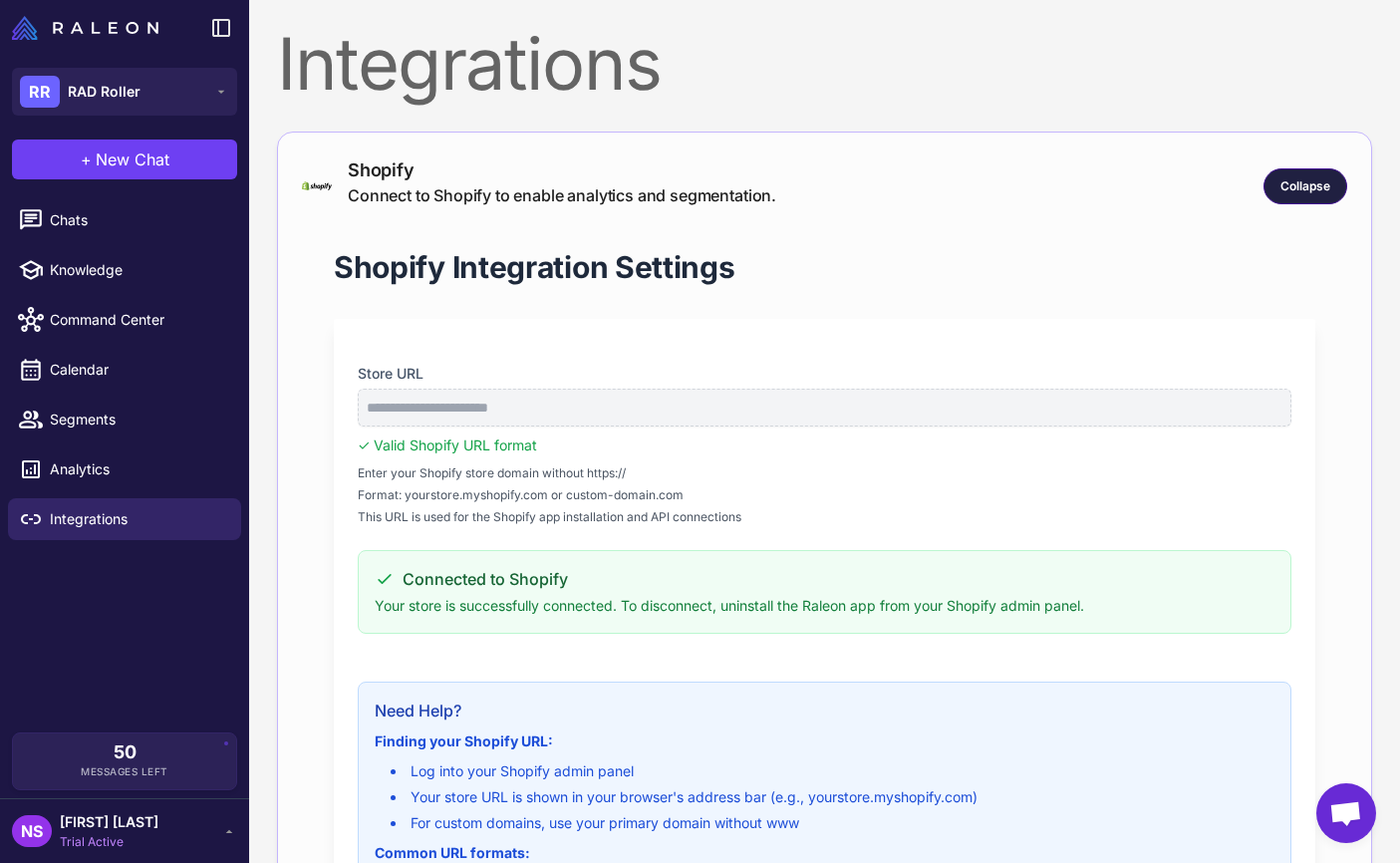 click on "Collapse" at bounding box center [1305, 186] 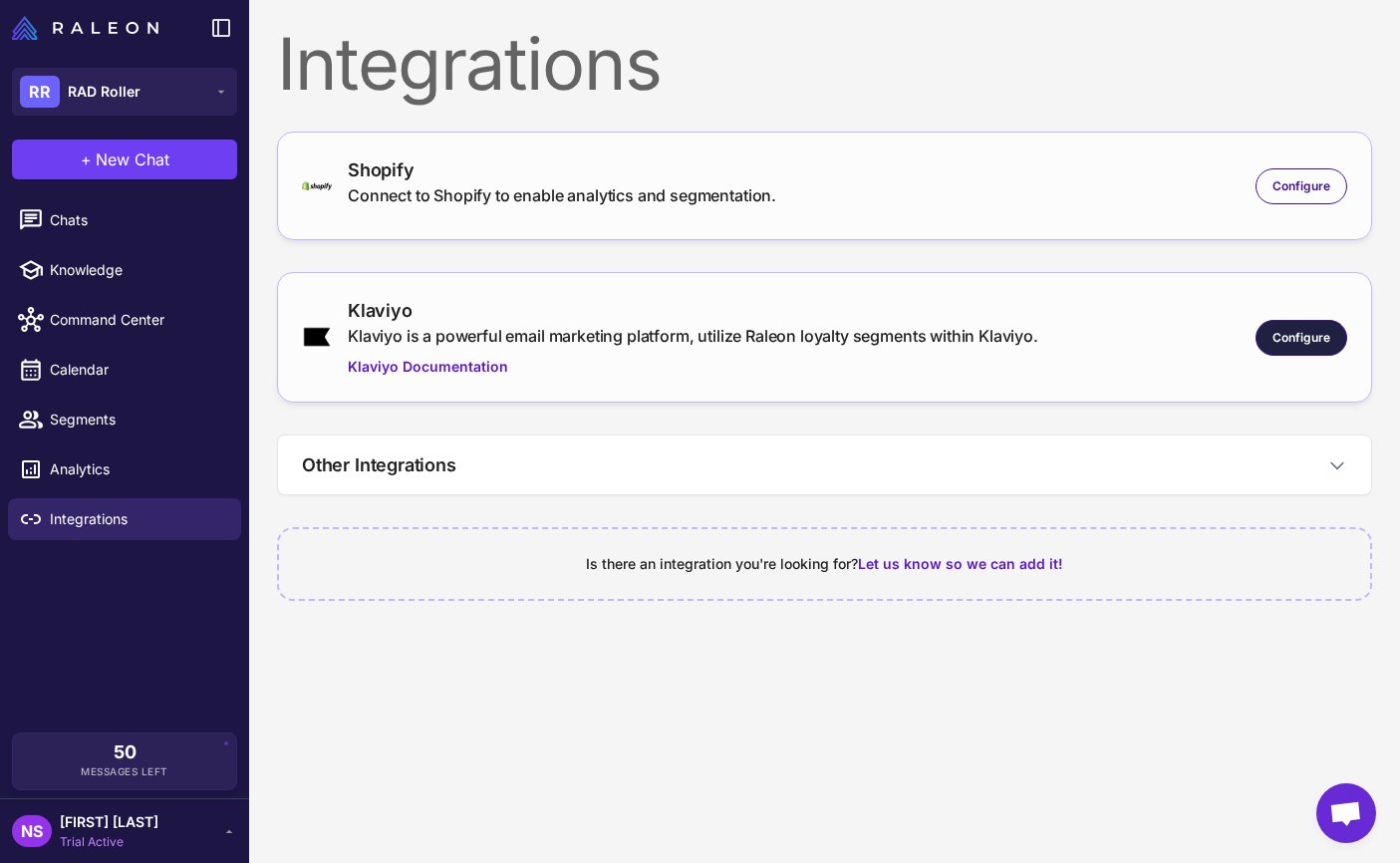click on "Configure" at bounding box center [1301, 338] 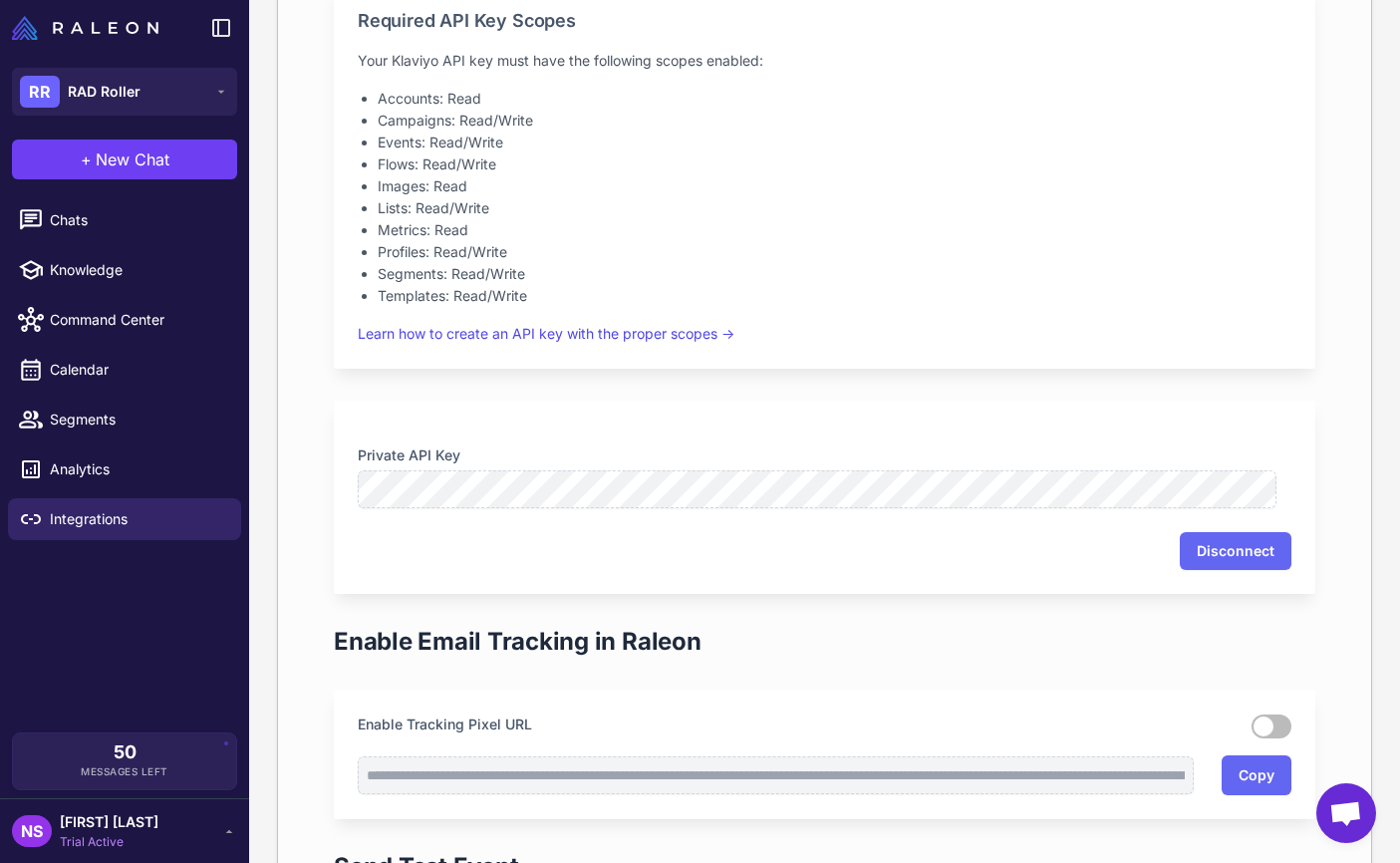 scroll, scrollTop: 0, scrollLeft: 0, axis: both 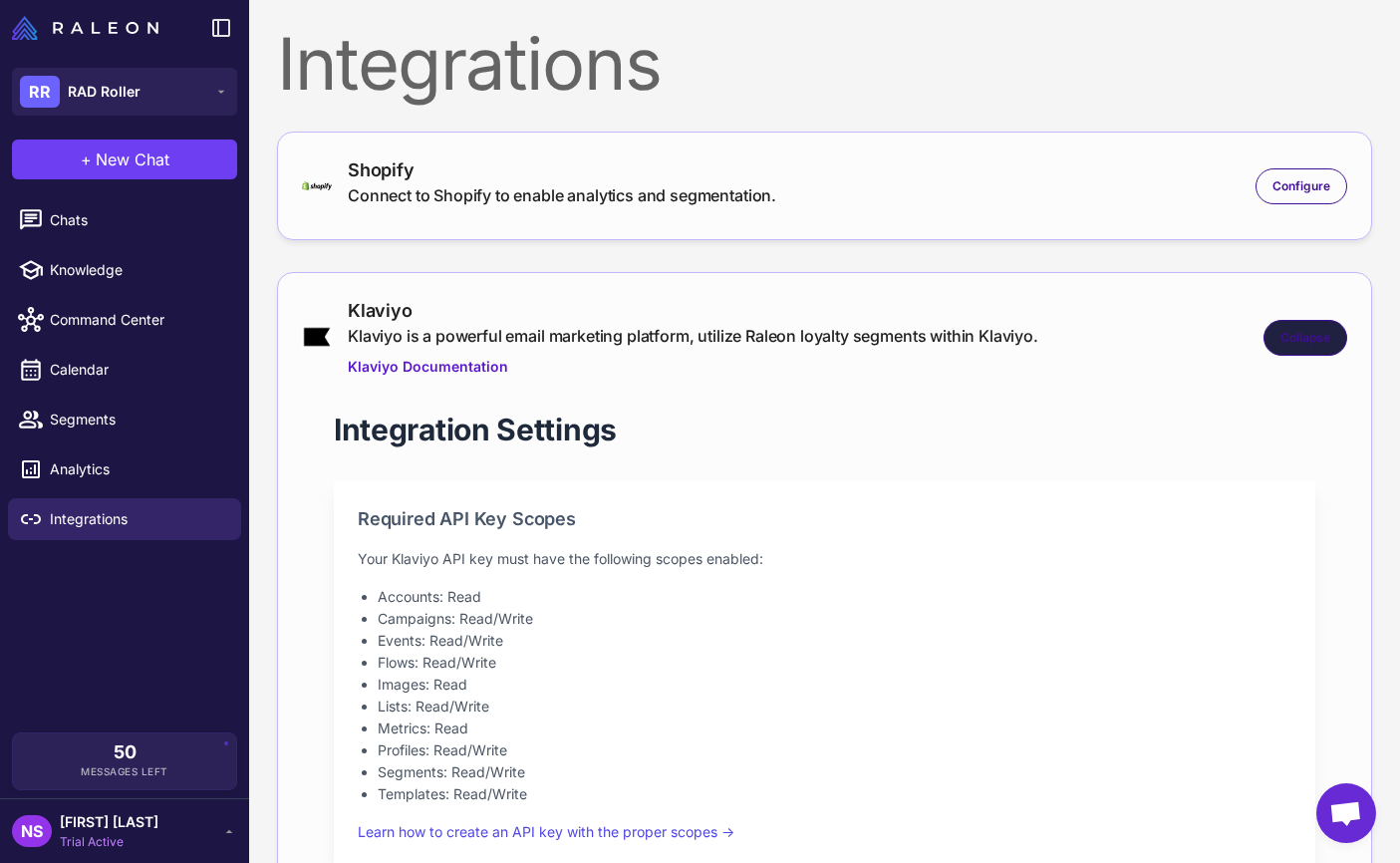 click on "Collapse" at bounding box center [1305, 338] 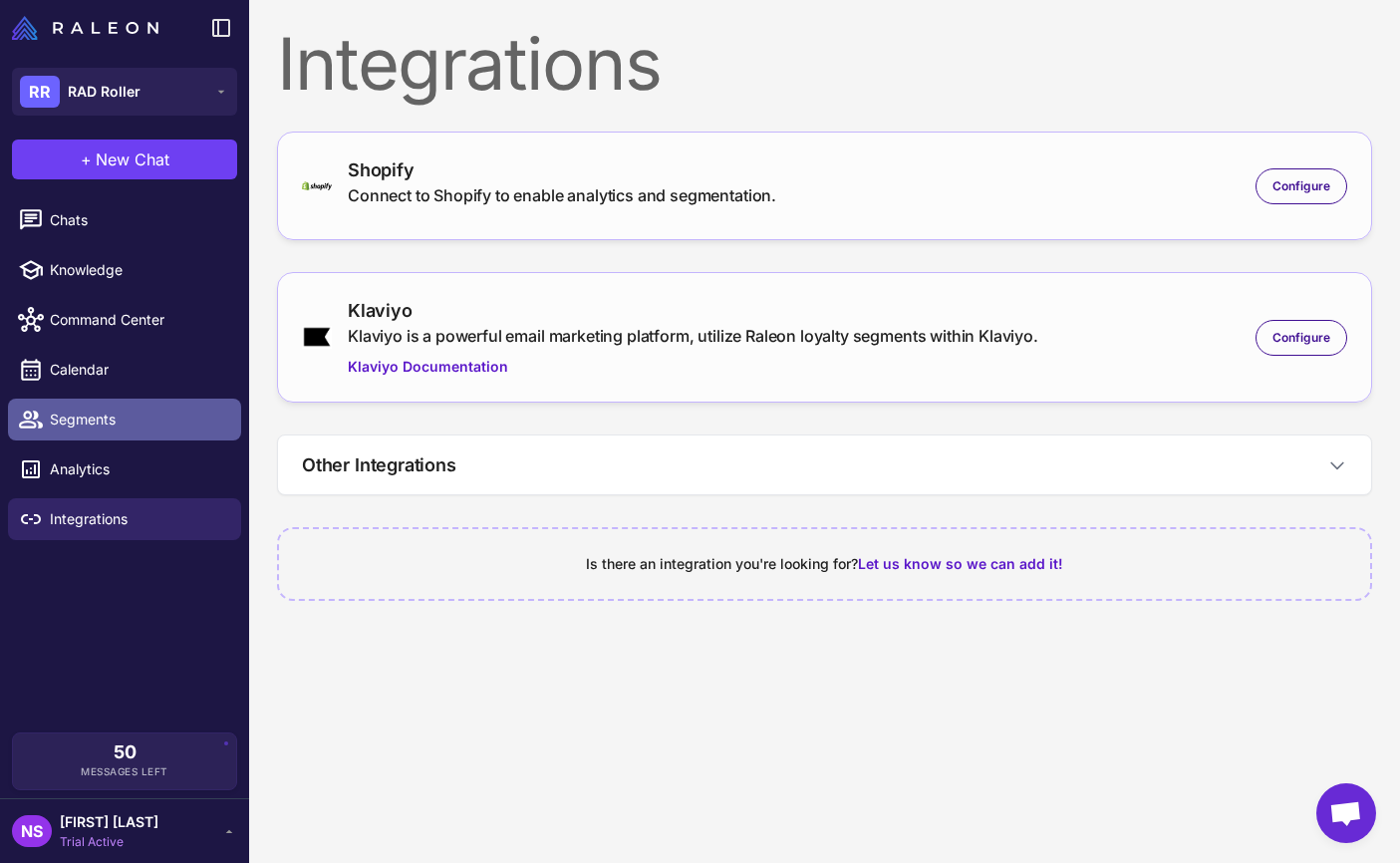 click on "Segments" at bounding box center (138, 420) 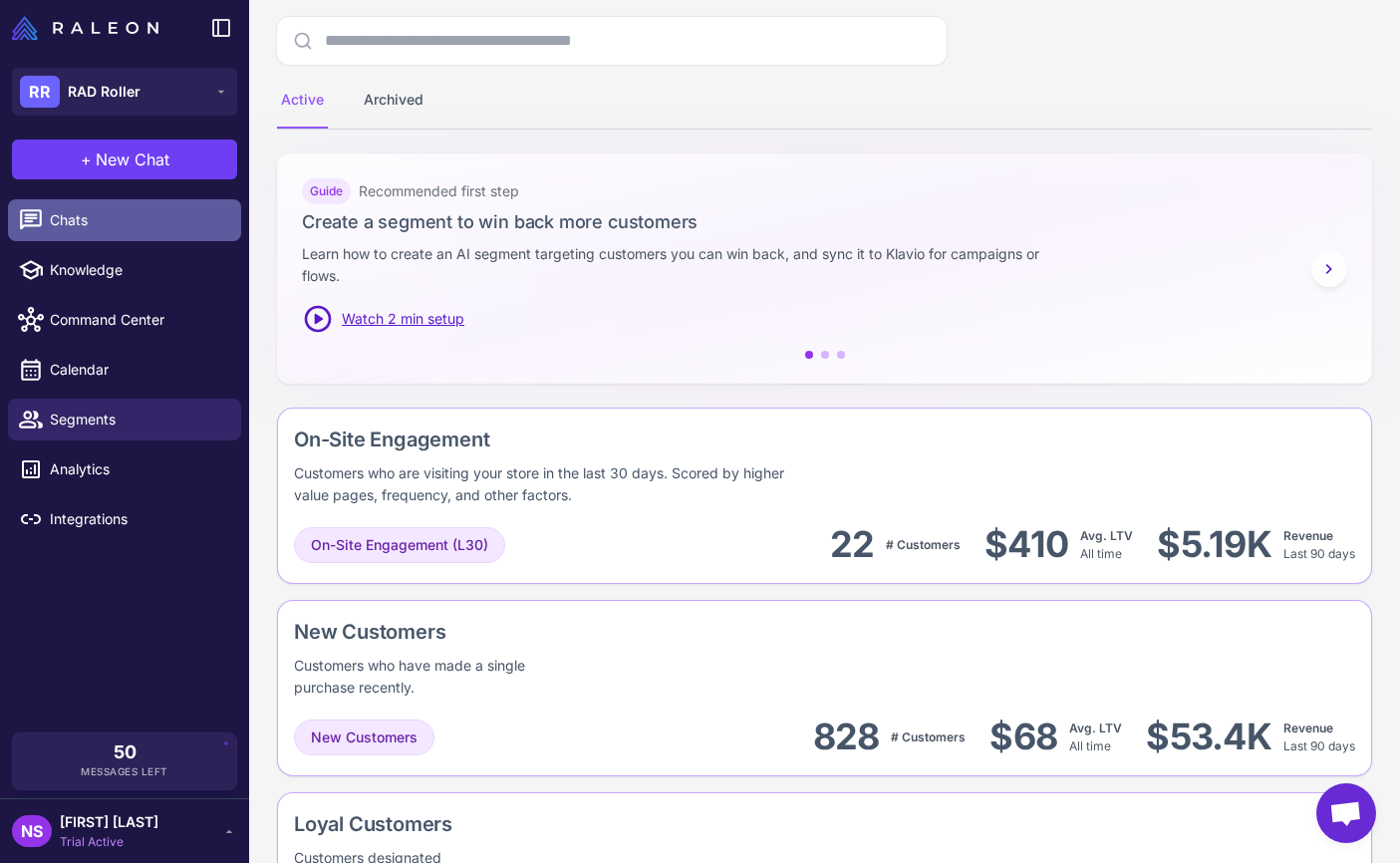scroll, scrollTop: 0, scrollLeft: 0, axis: both 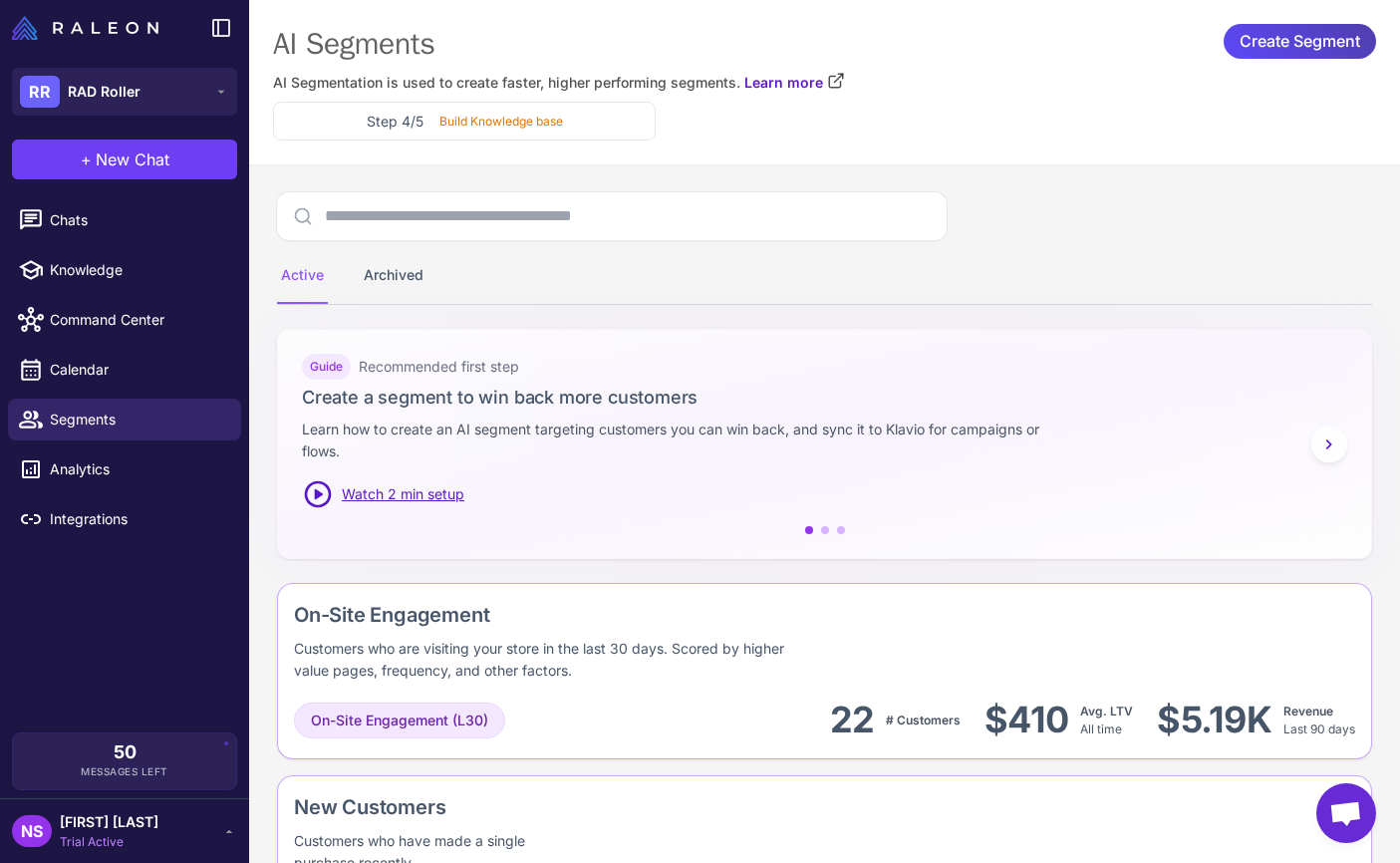 click on "AI Segments  AI Segmentation is used to create faster, higher performing segments.   Learn more  Step 4/5 Build Knowledge base Create Segment" 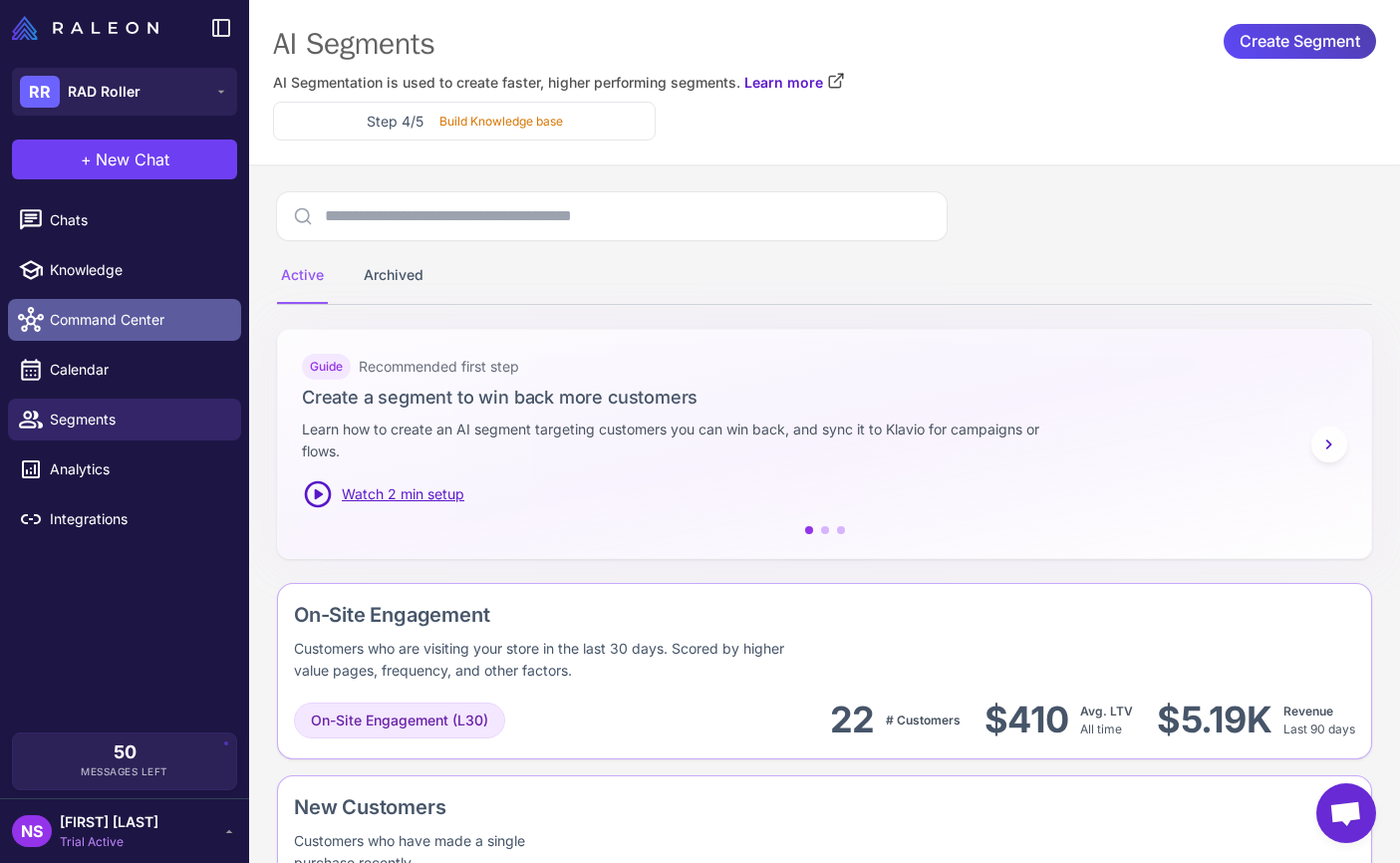 click on "Command Center" at bounding box center (138, 320) 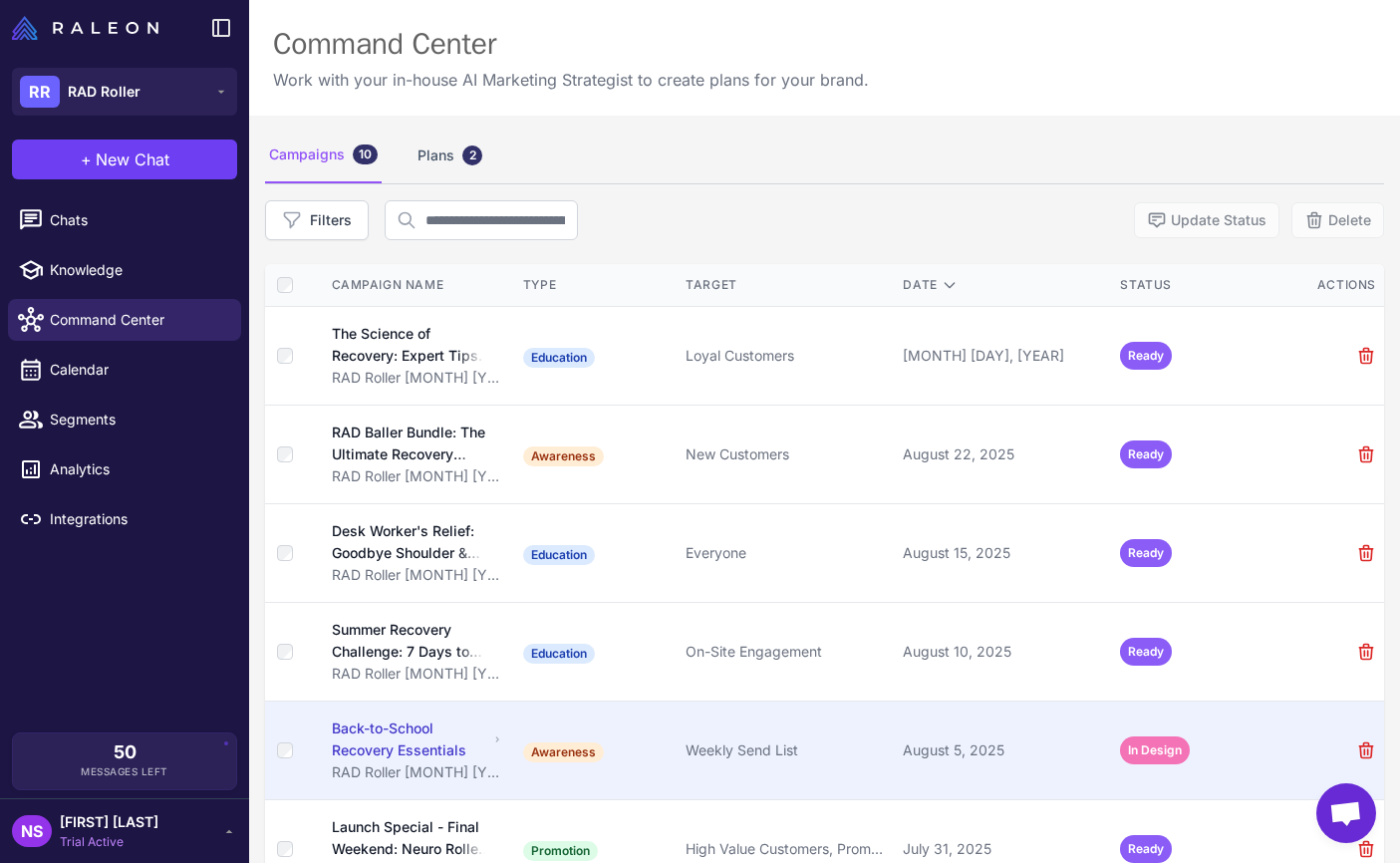 scroll, scrollTop: 199, scrollLeft: 0, axis: vertical 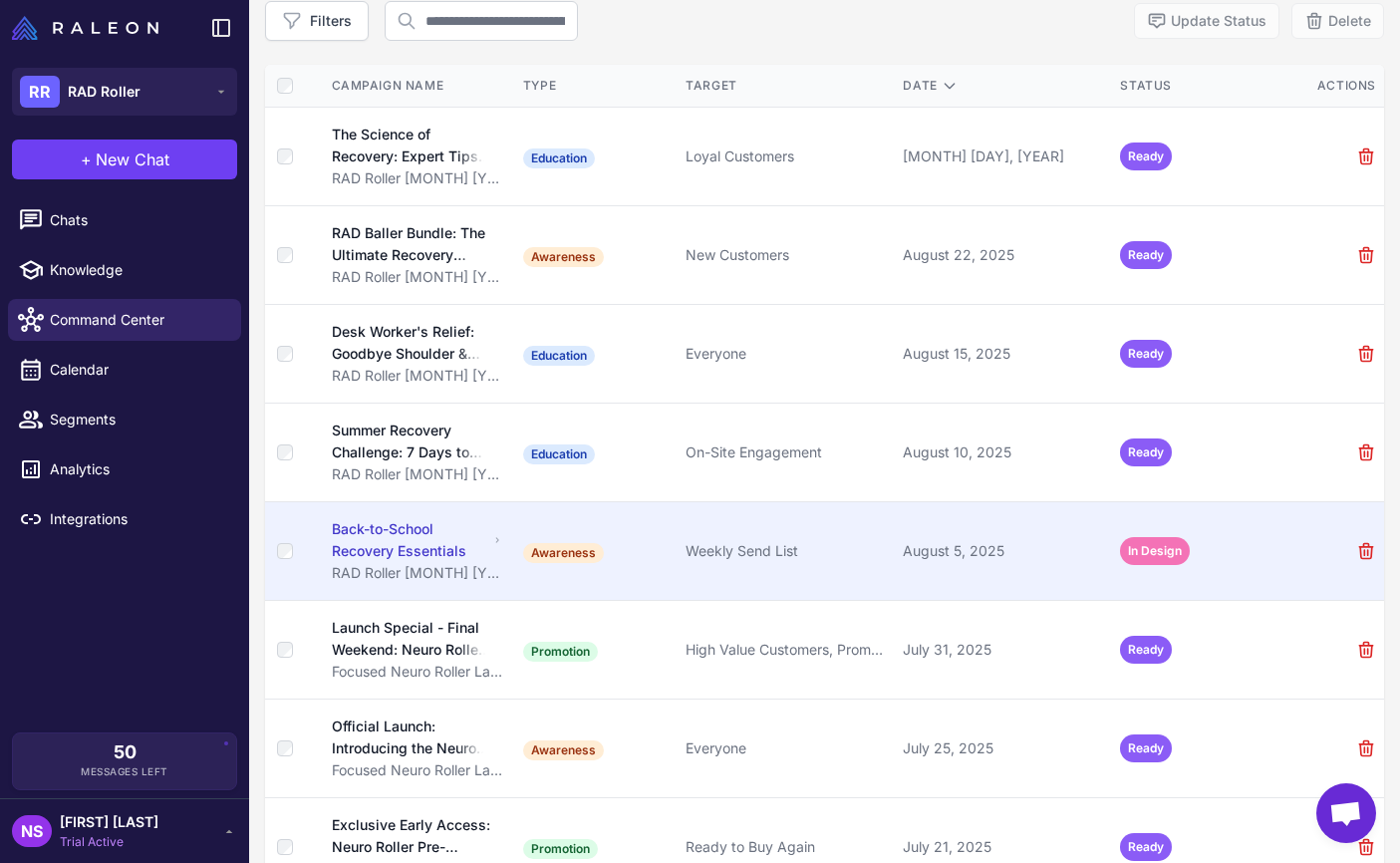 click on "August 5, 2025" at bounding box center (1003, 551) 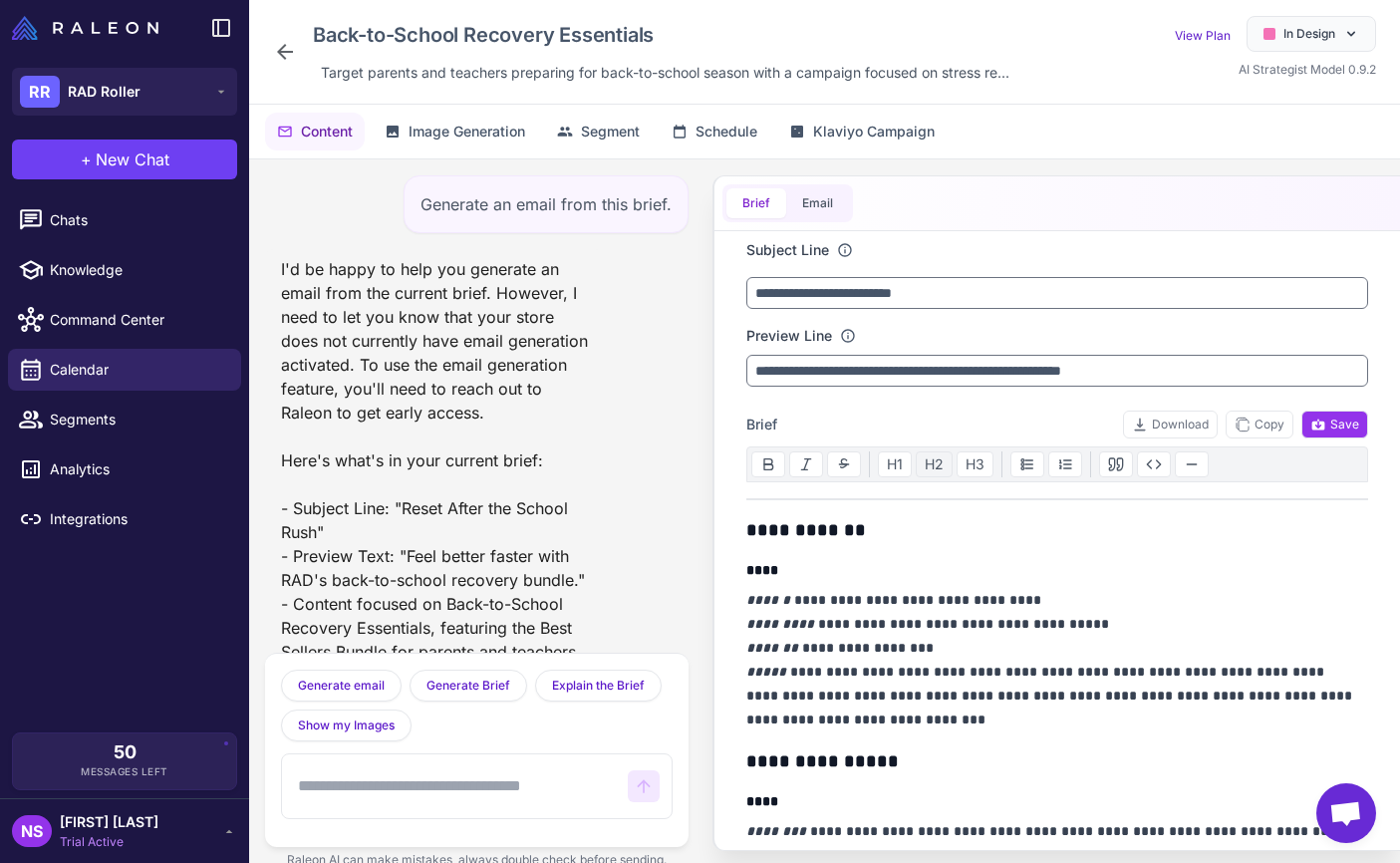 scroll, scrollTop: 322, scrollLeft: 0, axis: vertical 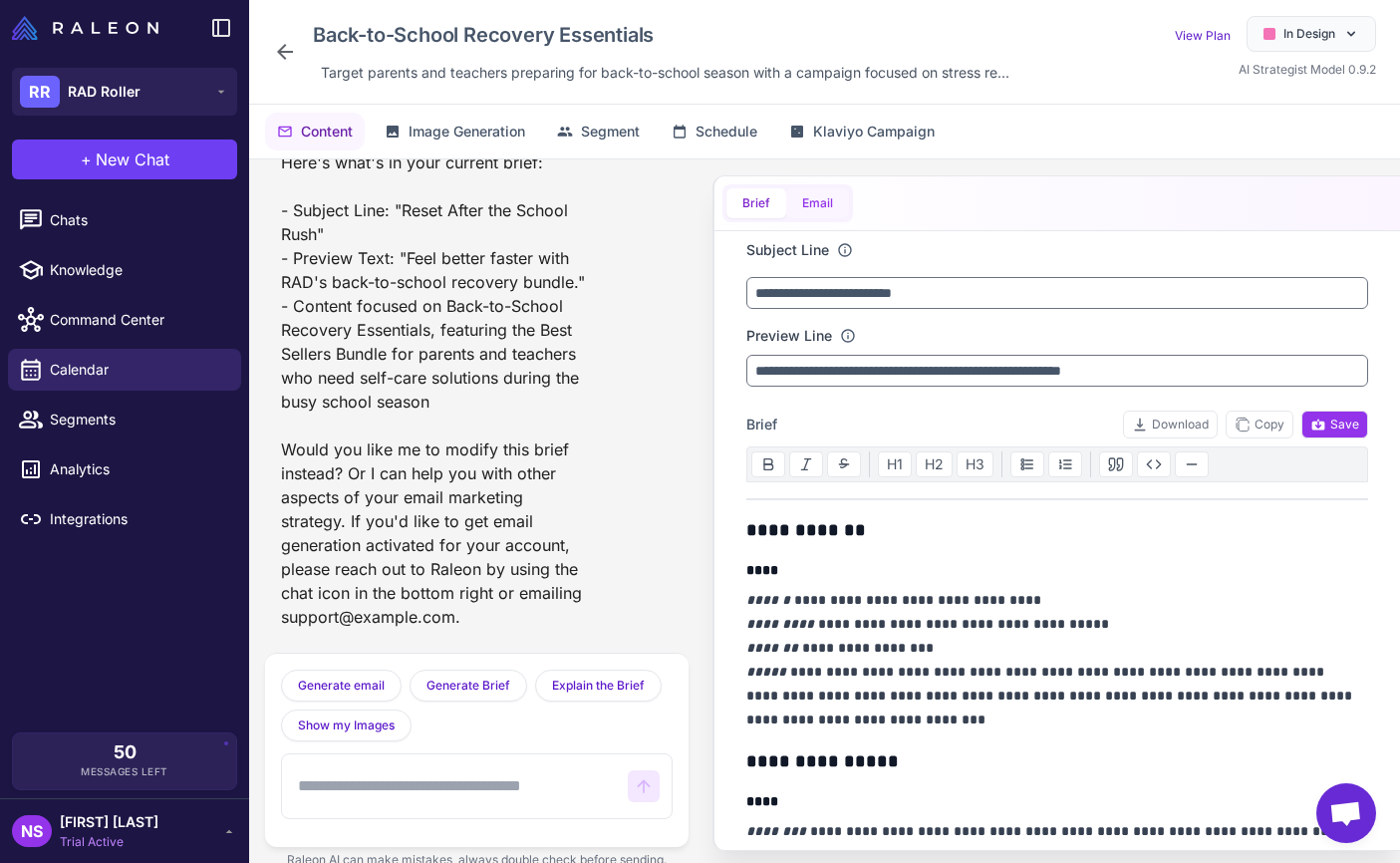 click on "Email" at bounding box center (817, 203) 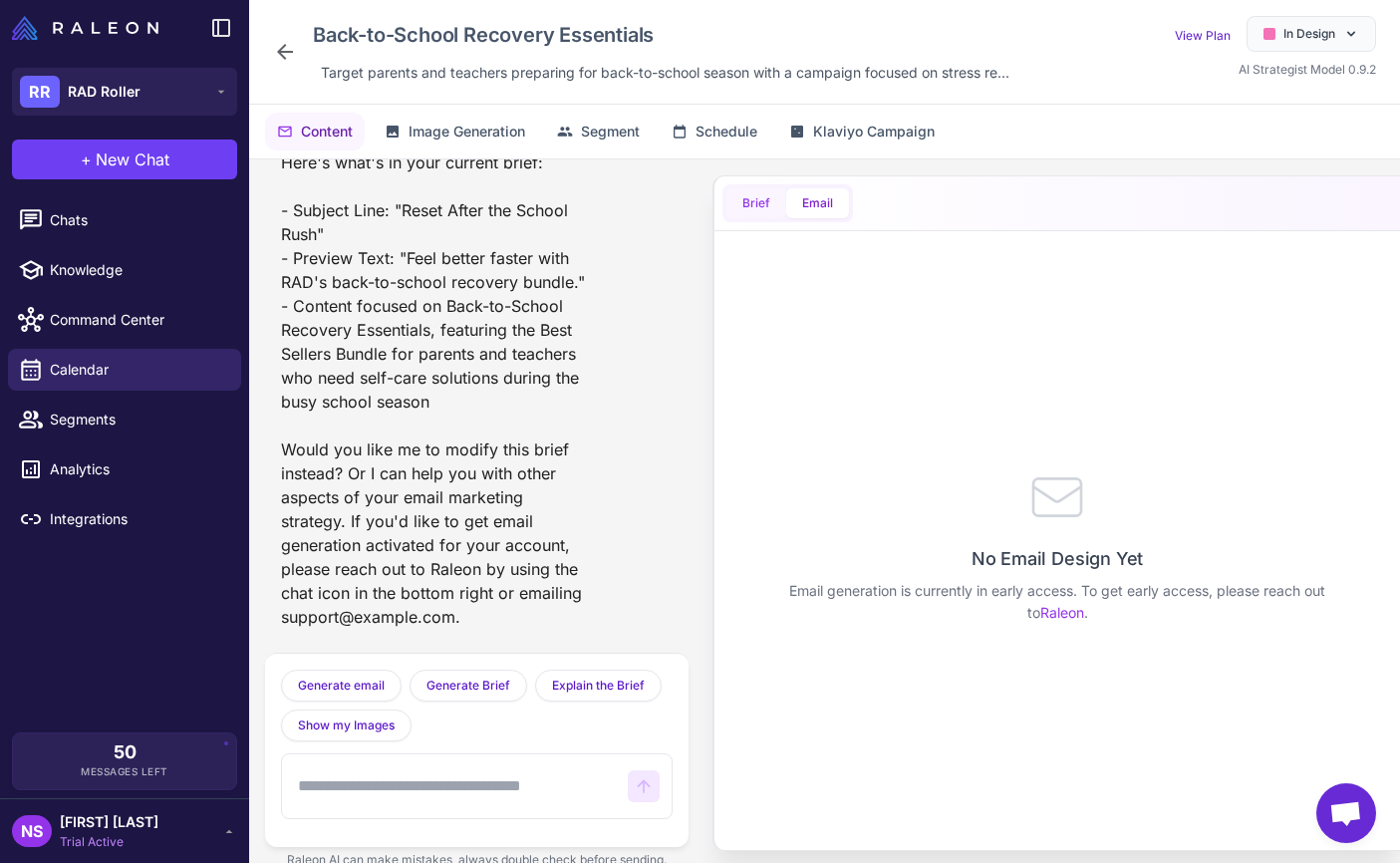 click on "Brief" at bounding box center [756, 203] 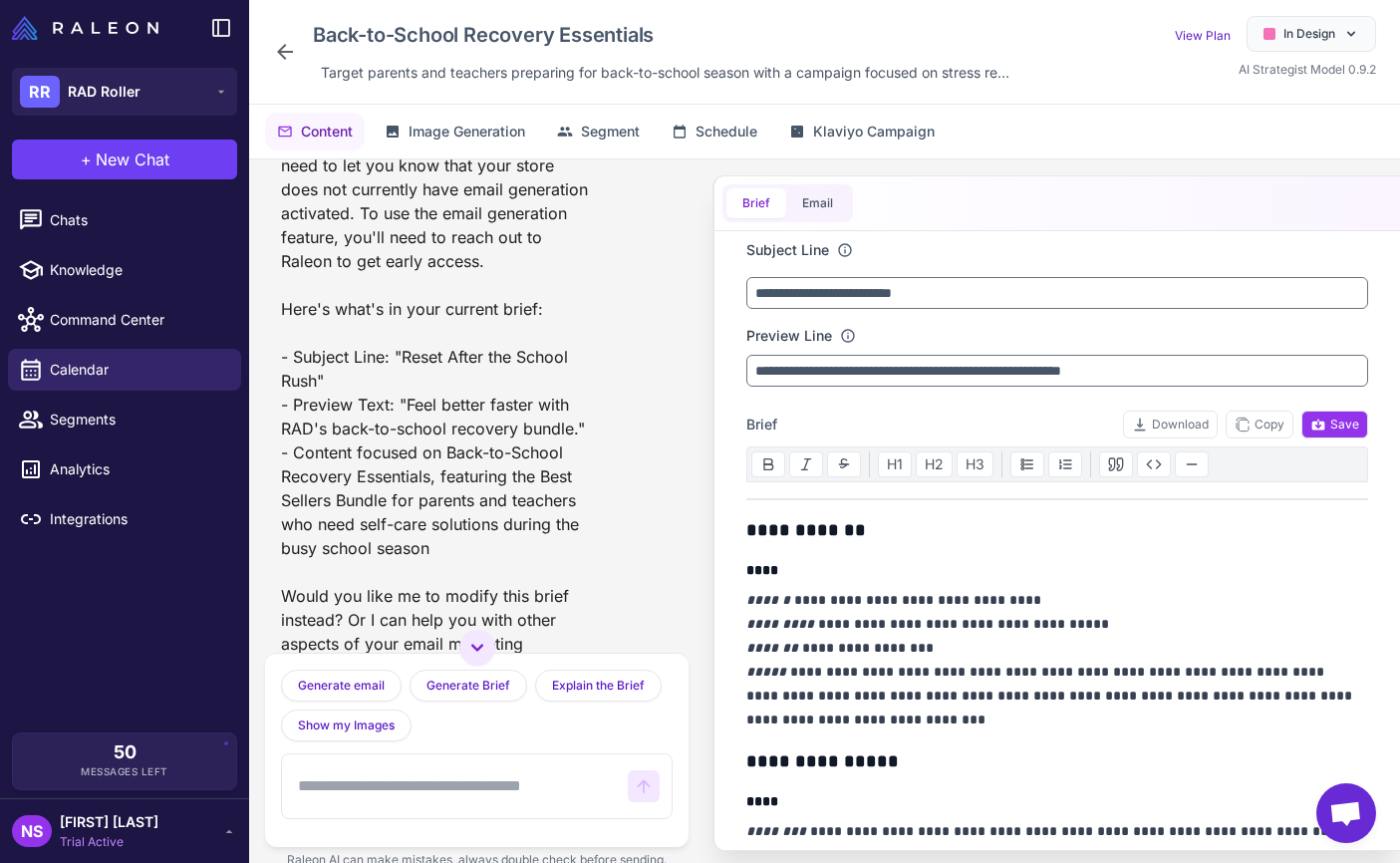 scroll, scrollTop: 322, scrollLeft: 0, axis: vertical 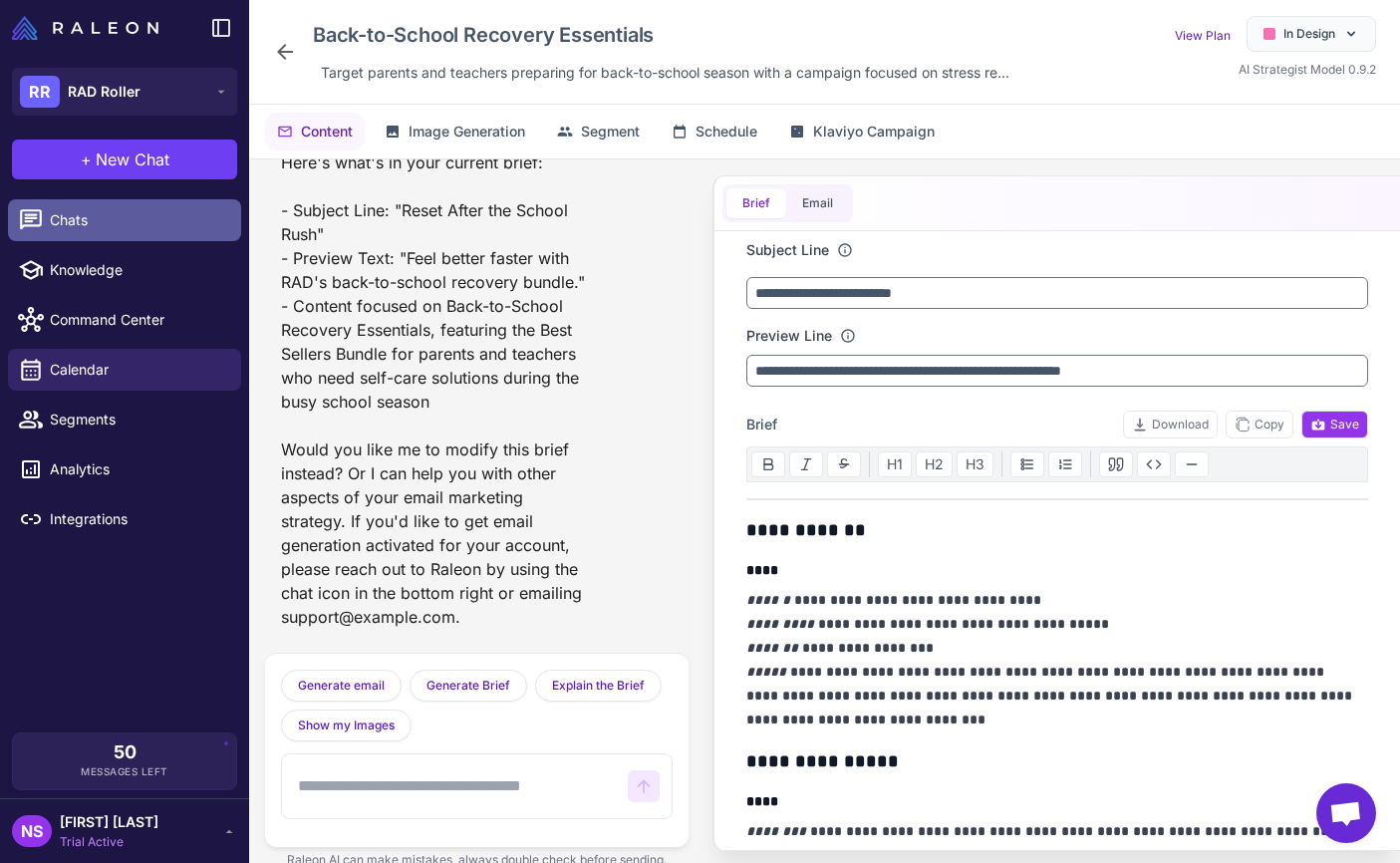 click on "Chats" at bounding box center (138, 220) 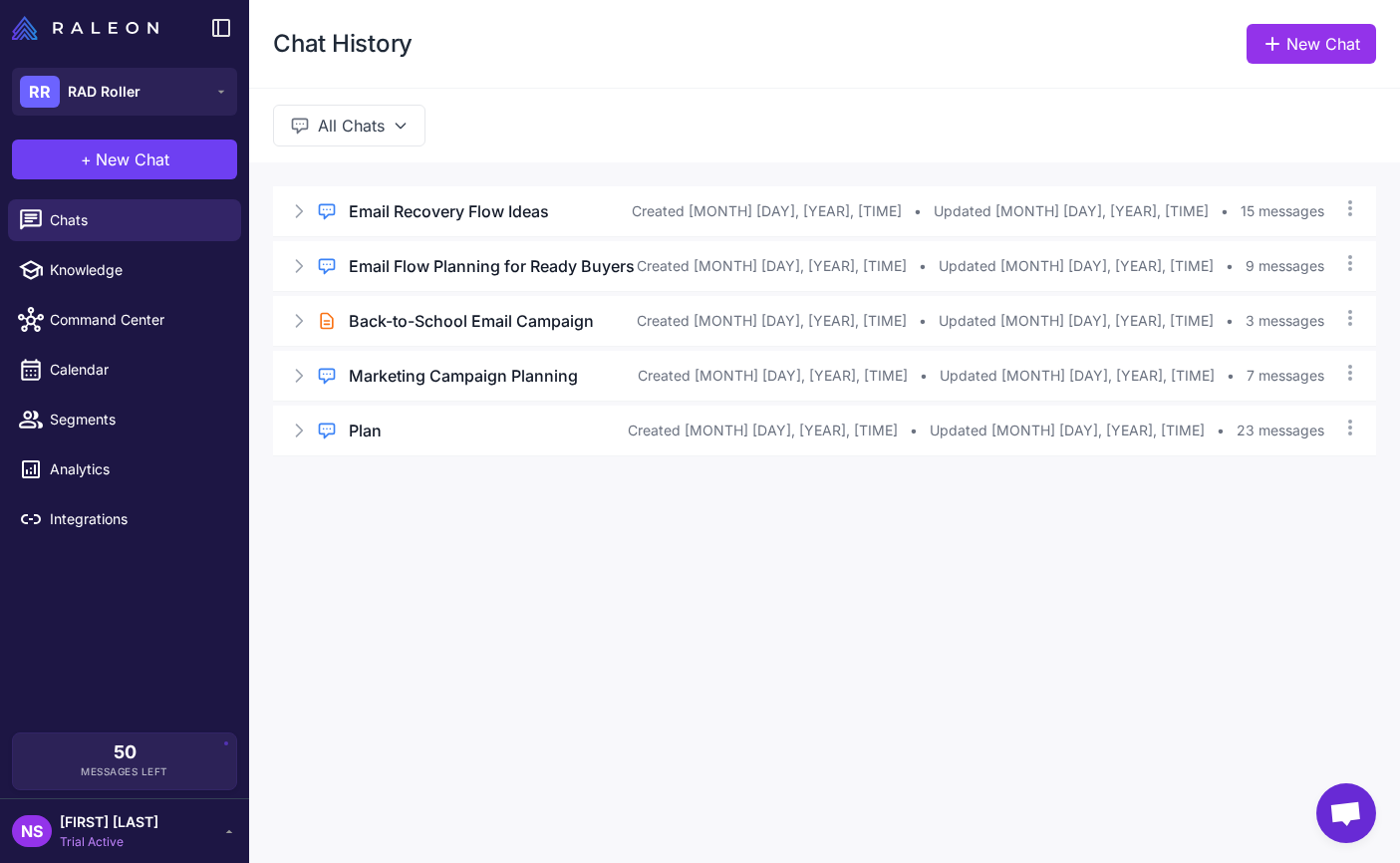 click on "Chat History  New Chat   All Chats  Regular Chat Email Recovery Flow Ideas Created [MONTH] [DAY], [YEAR], [TIME] • Updated [MONTH] [DAY], [YEAR], [TIME] • 15 messages Regular Chat Email Flow Planning for Ready Buyers Created [MONTH] [DAY], [YEAR], [TIME] • Updated [MONTH] [DAY], [YEAR], [TIME] • 9 messages Brief Chat Back-to-School Email Campaign Created [MONTH] [DAY], [YEAR], [TIME] • Updated [MONTH] [DAY], [YEAR], [TIME] • 3 messages Regular Chat Marketing Campaign Planning Created [MONTH] [DAY], [YEAR], [TIME] • Updated [MONTH] [DAY], [YEAR], [TIME] • 7 messages Regular Chat Plan Created [MONTH] [DAY], [YEAR], [TIME] • Updated [MONTH] [DAY], [YEAR], [TIME] • 23 messages" 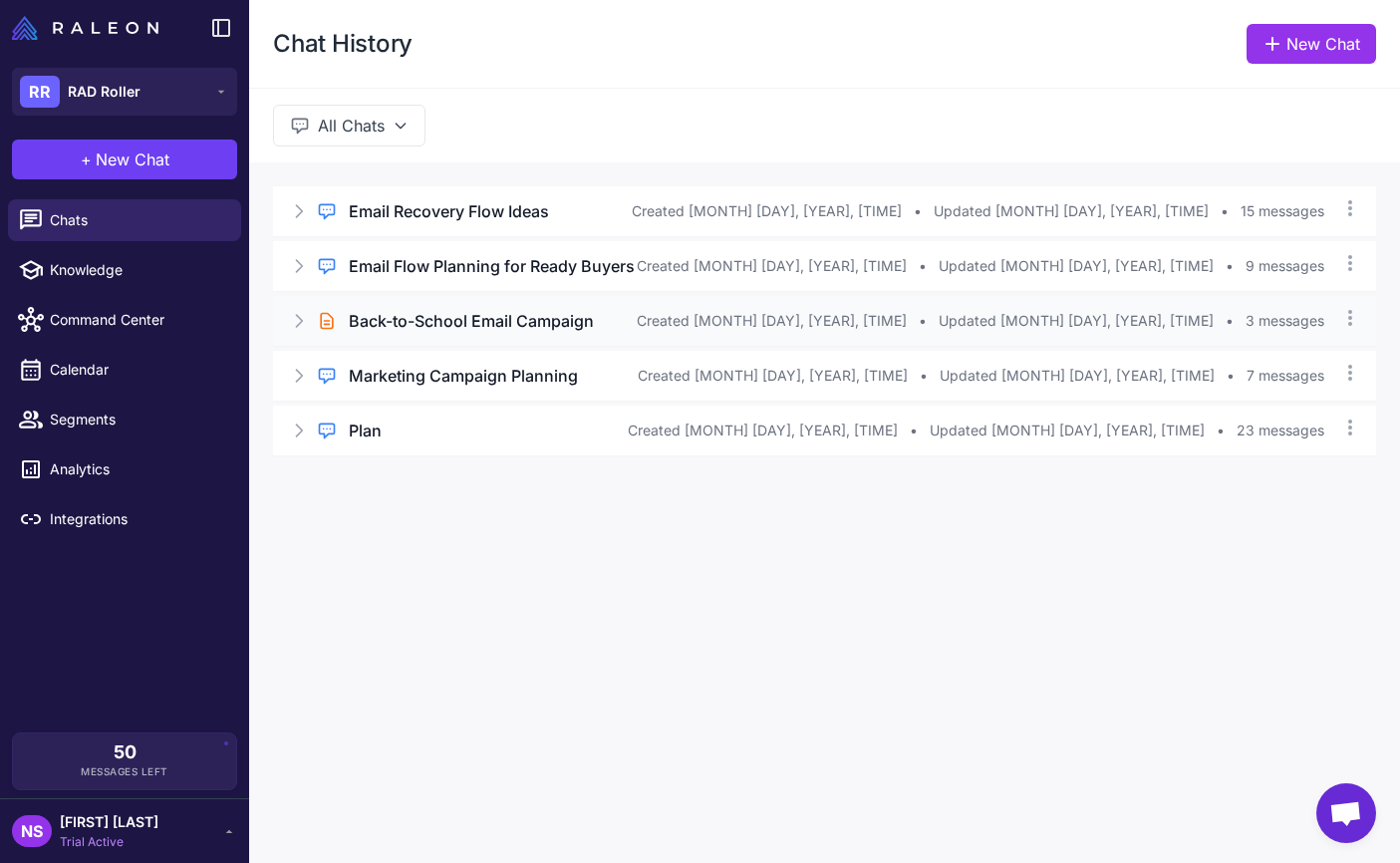 click on "Back-to-School Email Campaign" at bounding box center (471, 321) 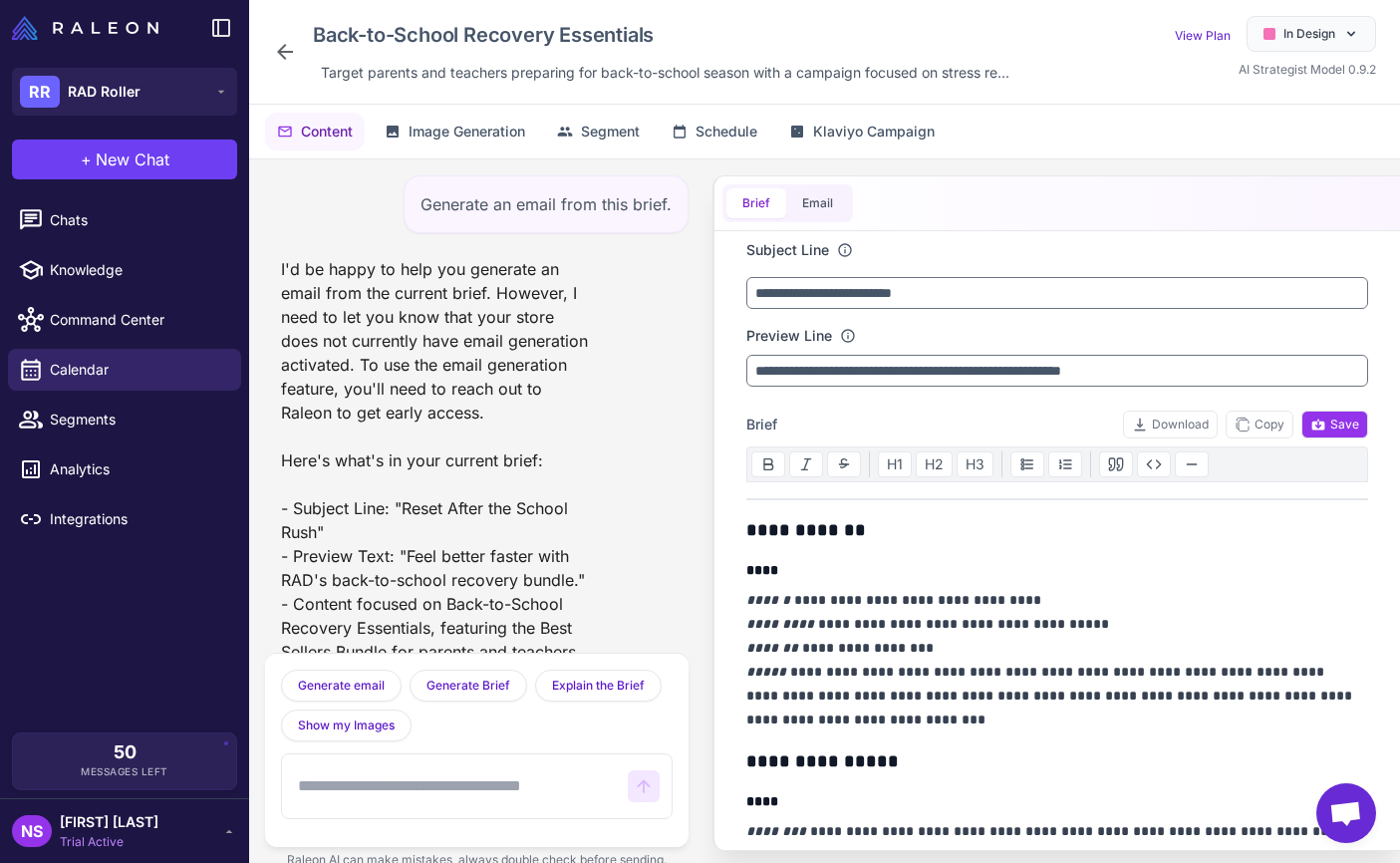 scroll, scrollTop: 322, scrollLeft: 0, axis: vertical 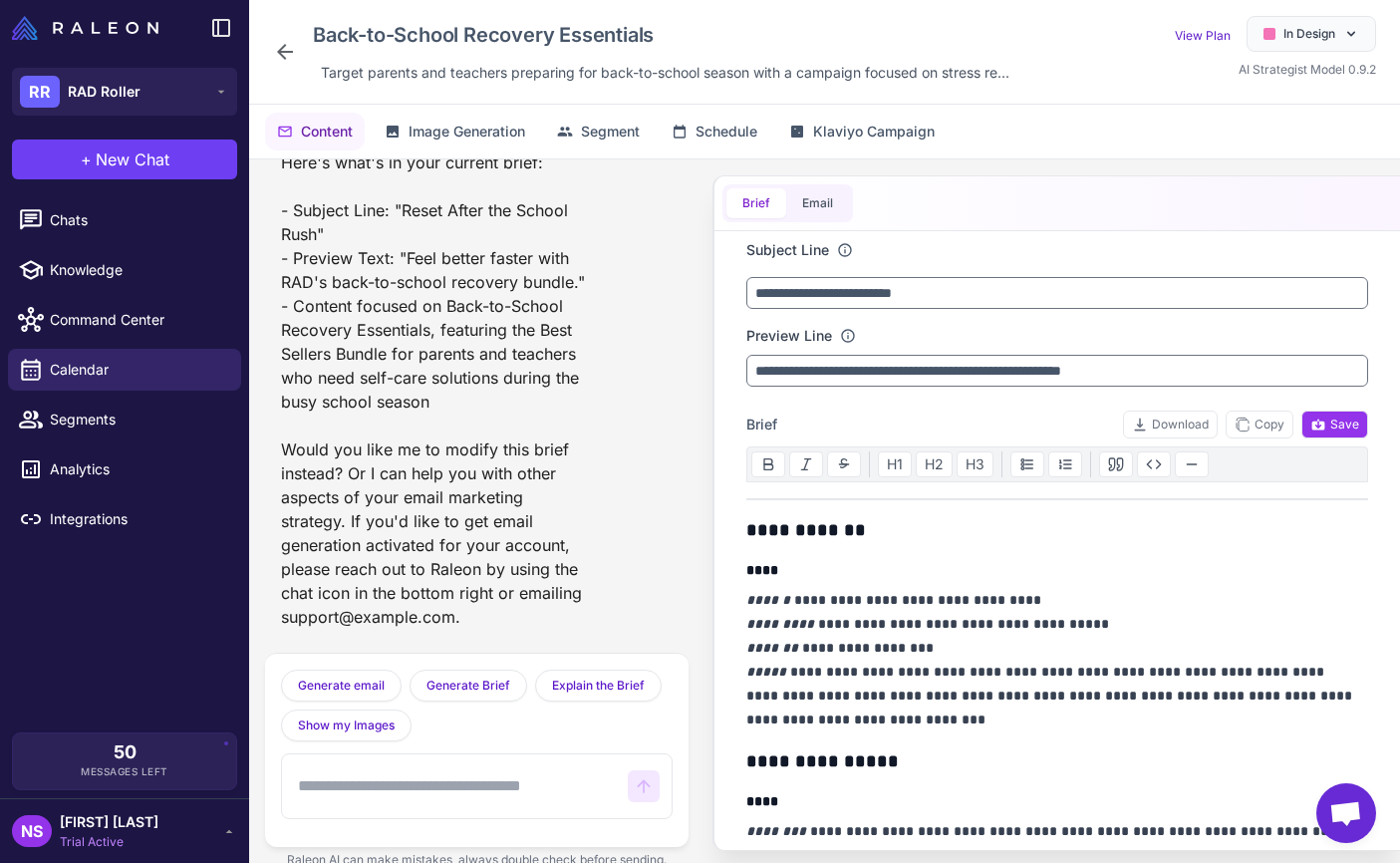 click 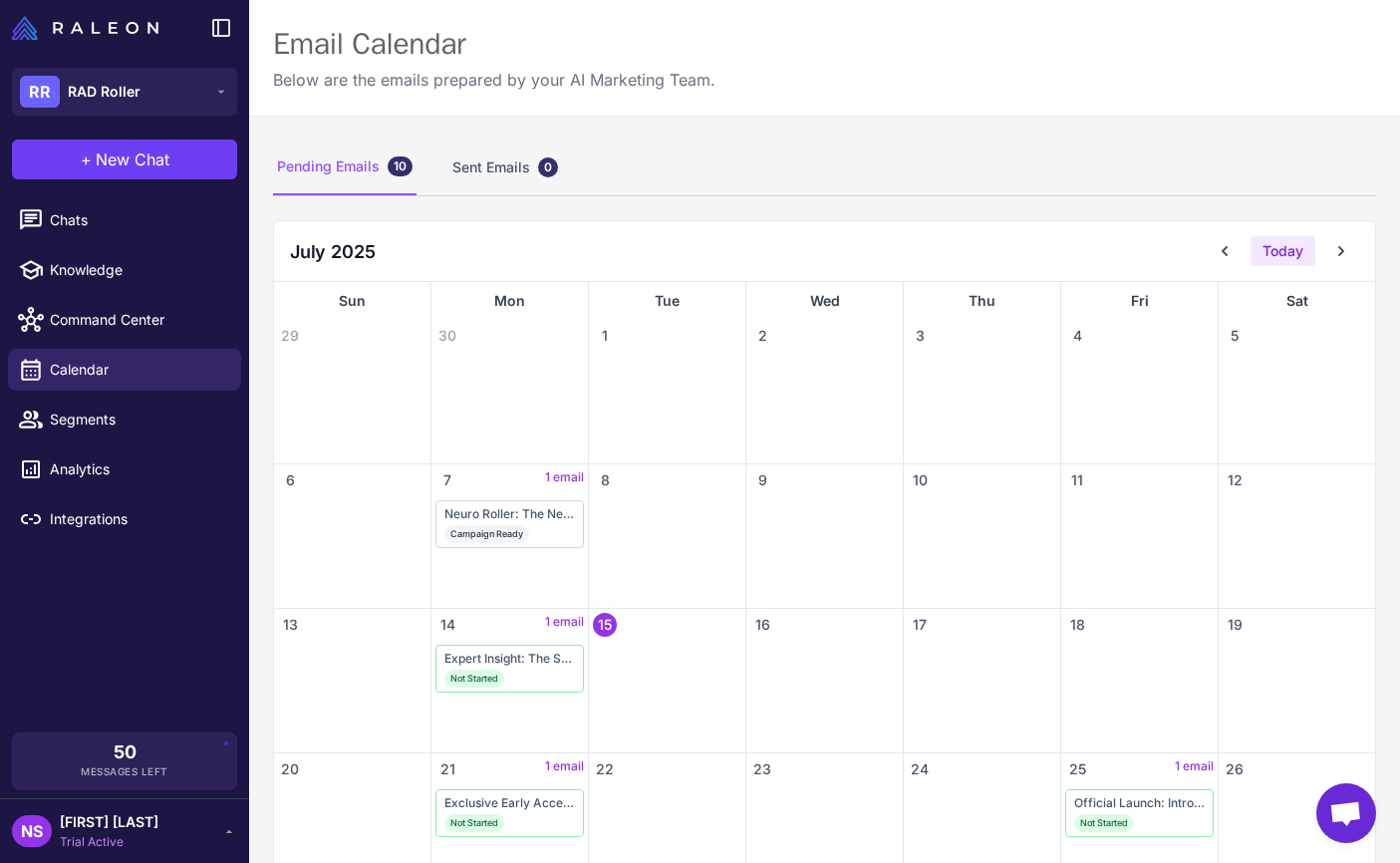 click on "Chats" 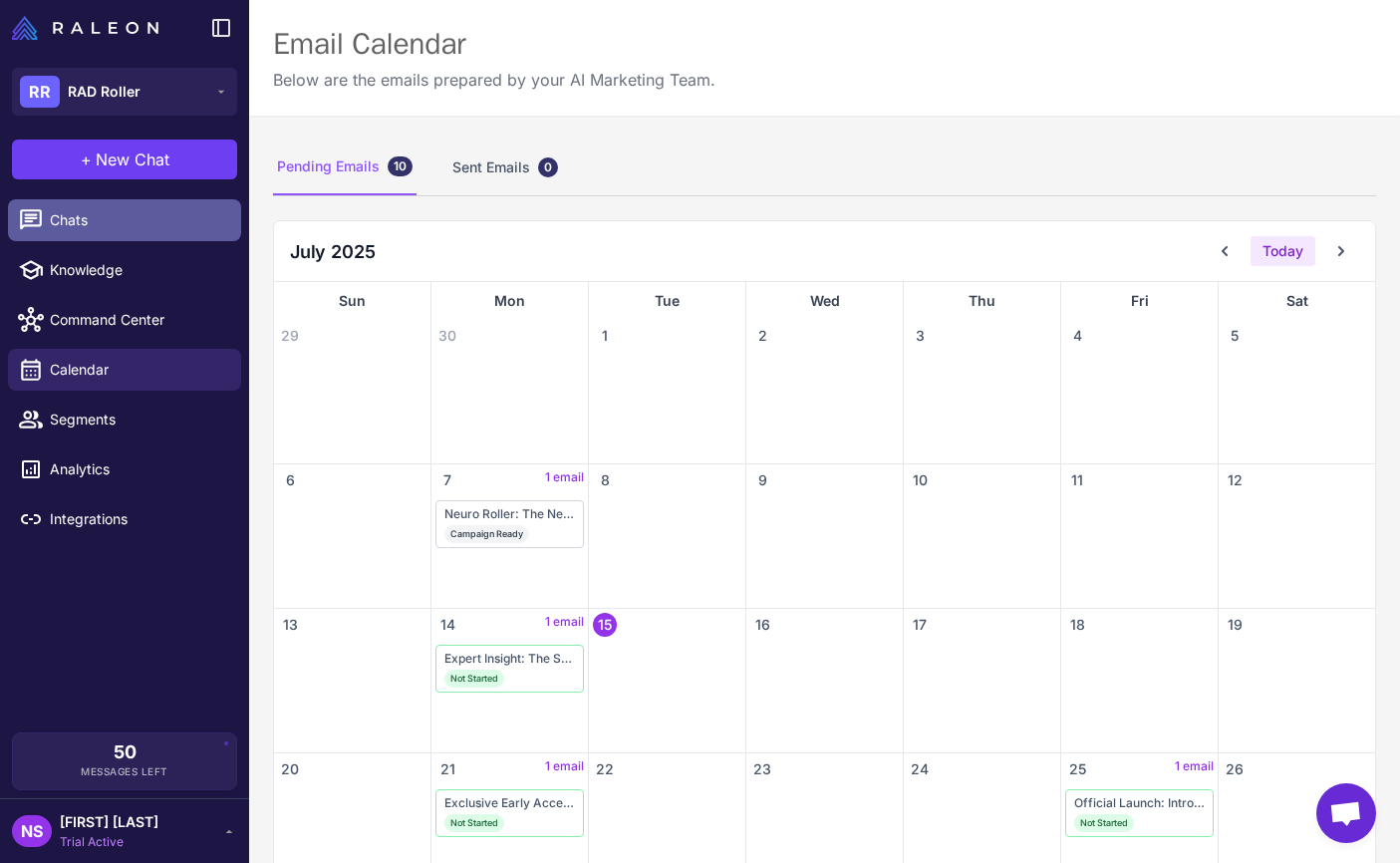 click on "Chats" at bounding box center (138, 220) 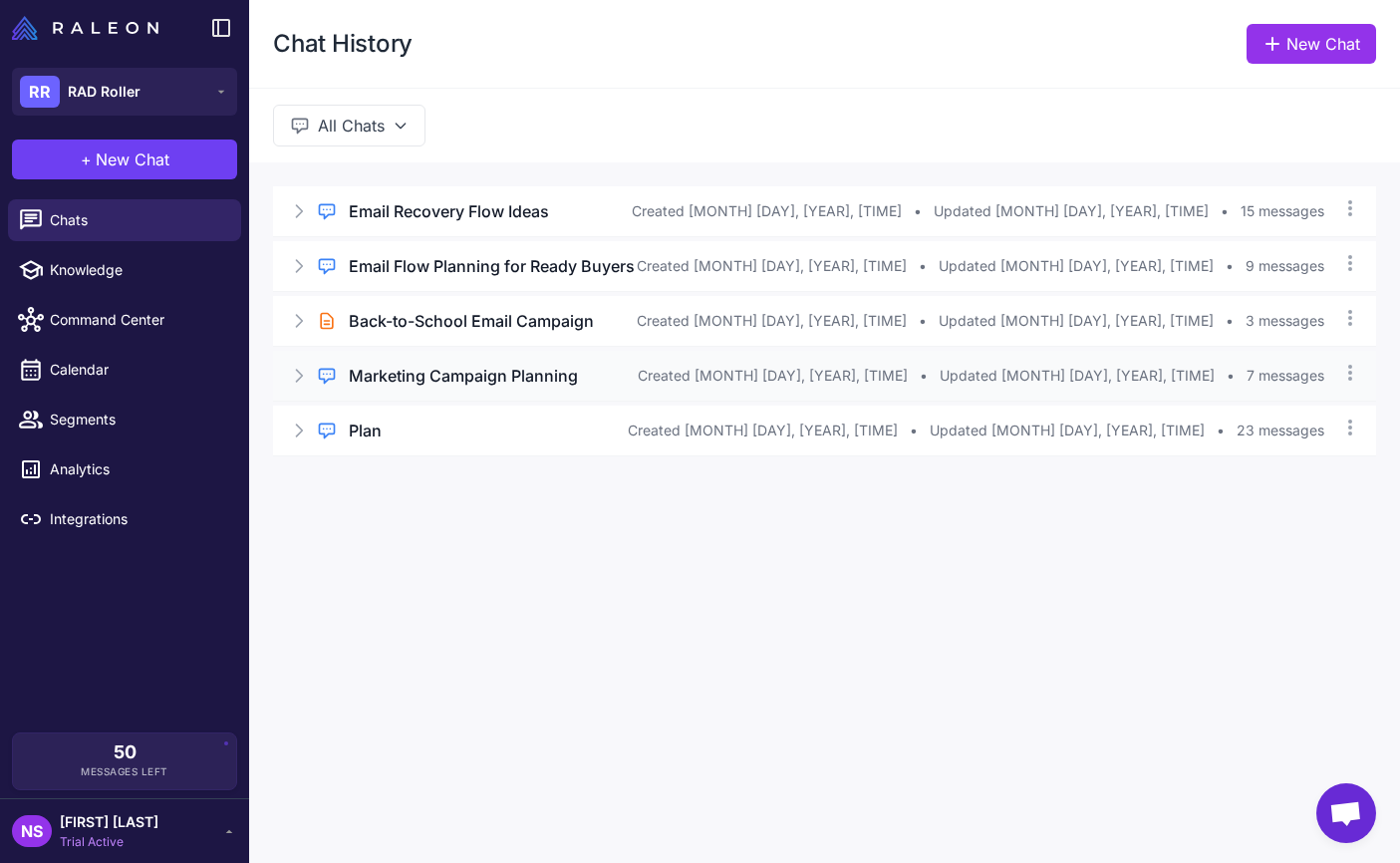 click on "Marketing Campaign Planning" at bounding box center (463, 376) 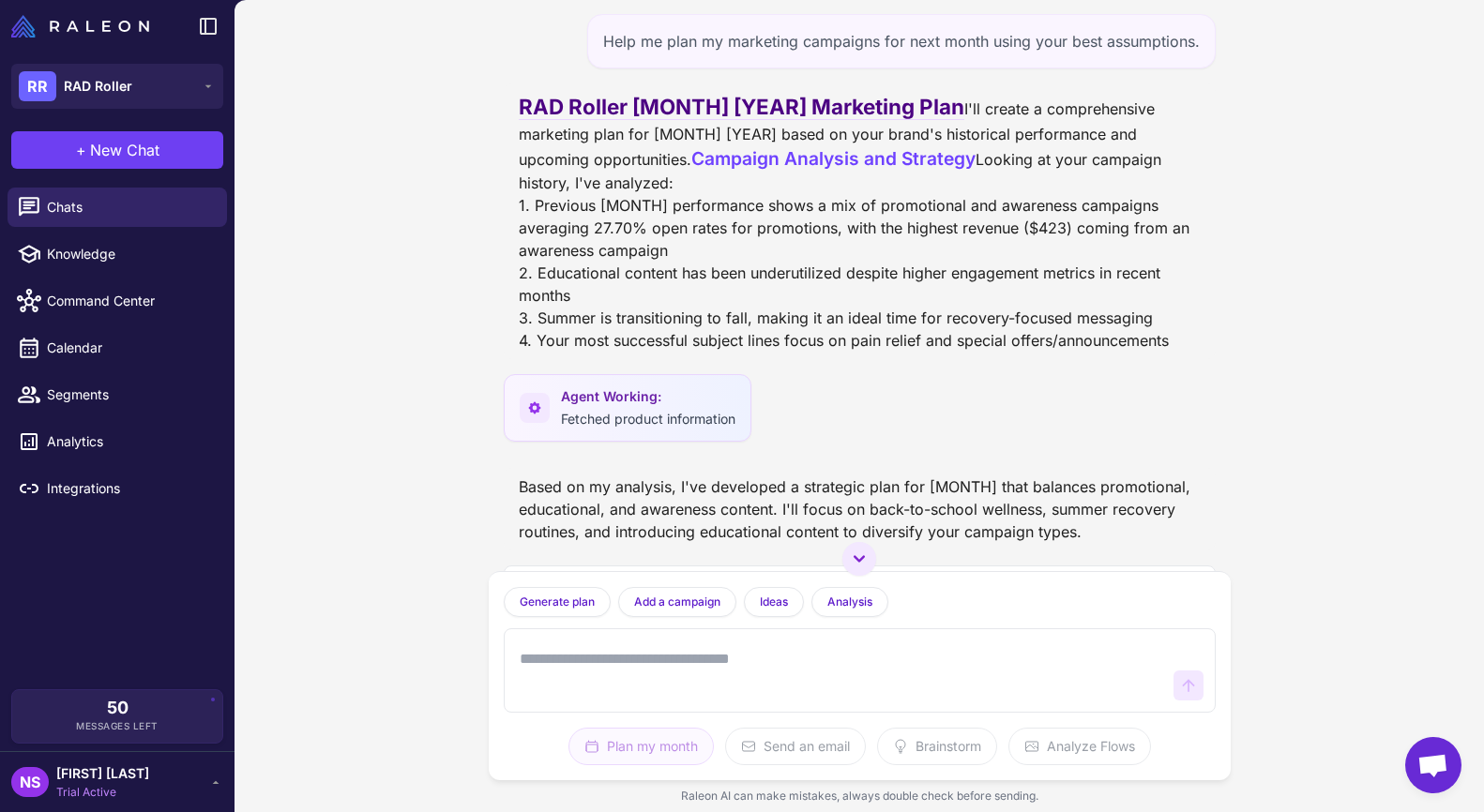 scroll, scrollTop: 0, scrollLeft: 0, axis: both 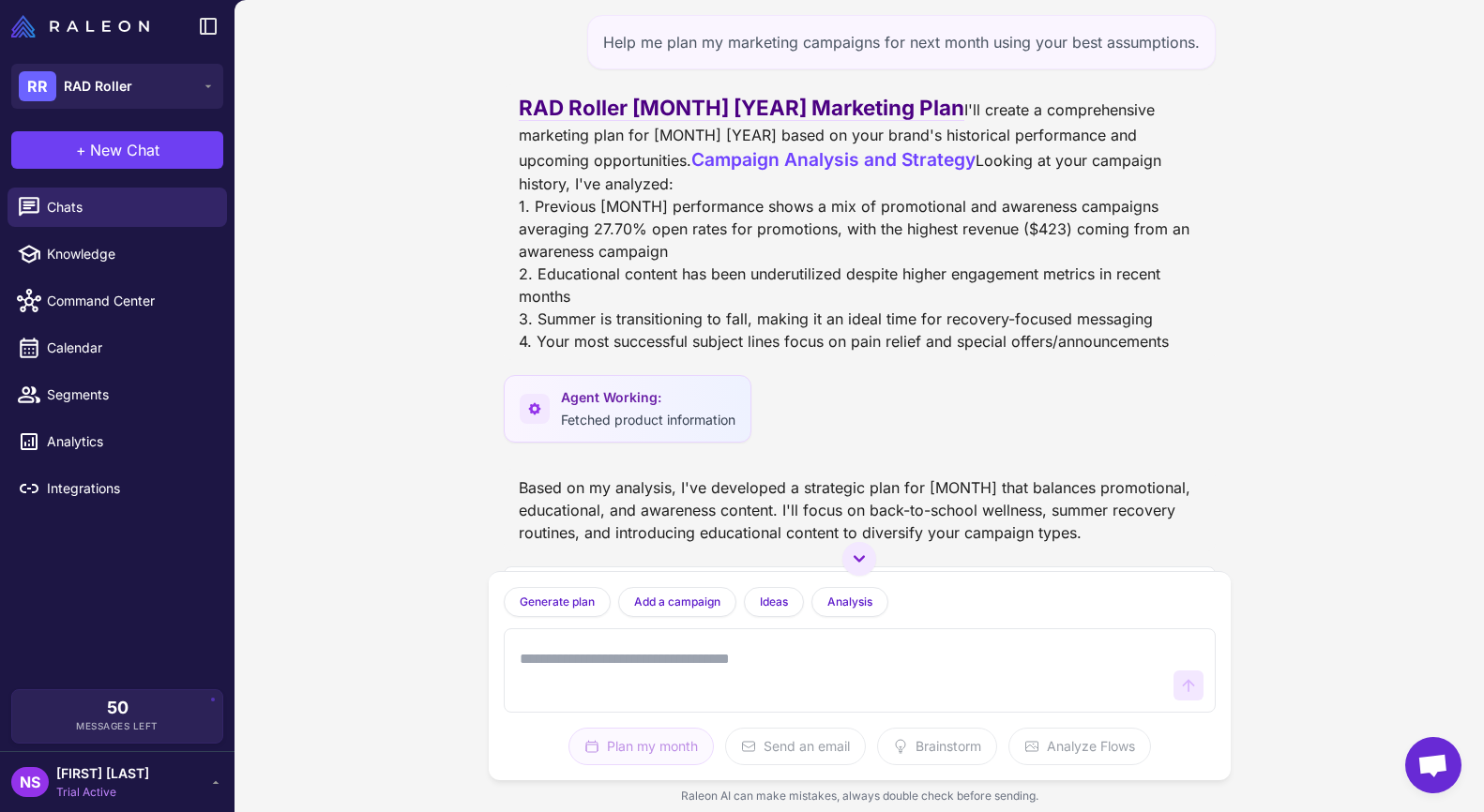 click on "Help me plan my marketing campaigns for next month using your best assumptions. RAD Roller [MONTH] [YEAR] Marketing Plan
I'll create a comprehensive marketing plan for [MONTH] [YEAR] based on your brand's historical performance and upcoming opportunities.
Campaign Analysis and Strategy
Looking at your campaign history, I've analyzed:
1. Previous [MONTH] performance shows a mix of promotional and awareness campaigns averaging 27.70% open rates for promotions, with the highest revenue ($423) coming from an awareness campaign
2. Educational content has been underutilized despite higher engagement metrics in recent months
3. Summer is transitioning to fall, making it an ideal time for recovery-focused messaging
4. Your most successful subject lines focus on pain relief and special offers/announcements Agent Working: Fetched product information Plan Plan artifact What do you think? please do not create emails with discounts or promotions unless i specify. Campaign Analysis and Strategy Plan Plan artifact Ideas" at bounding box center [859, 406] 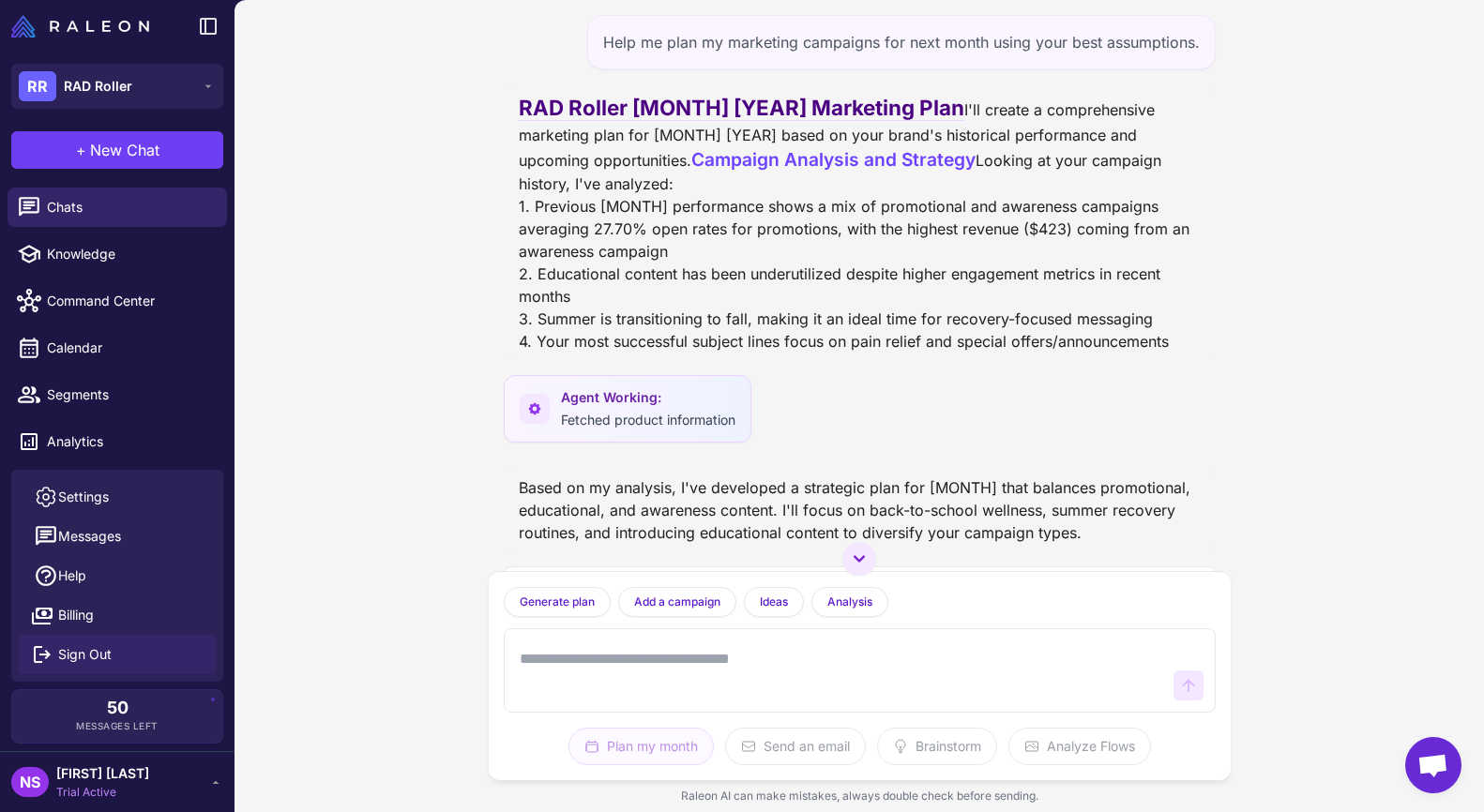 click on "Sign Out" at bounding box center (84, 654) 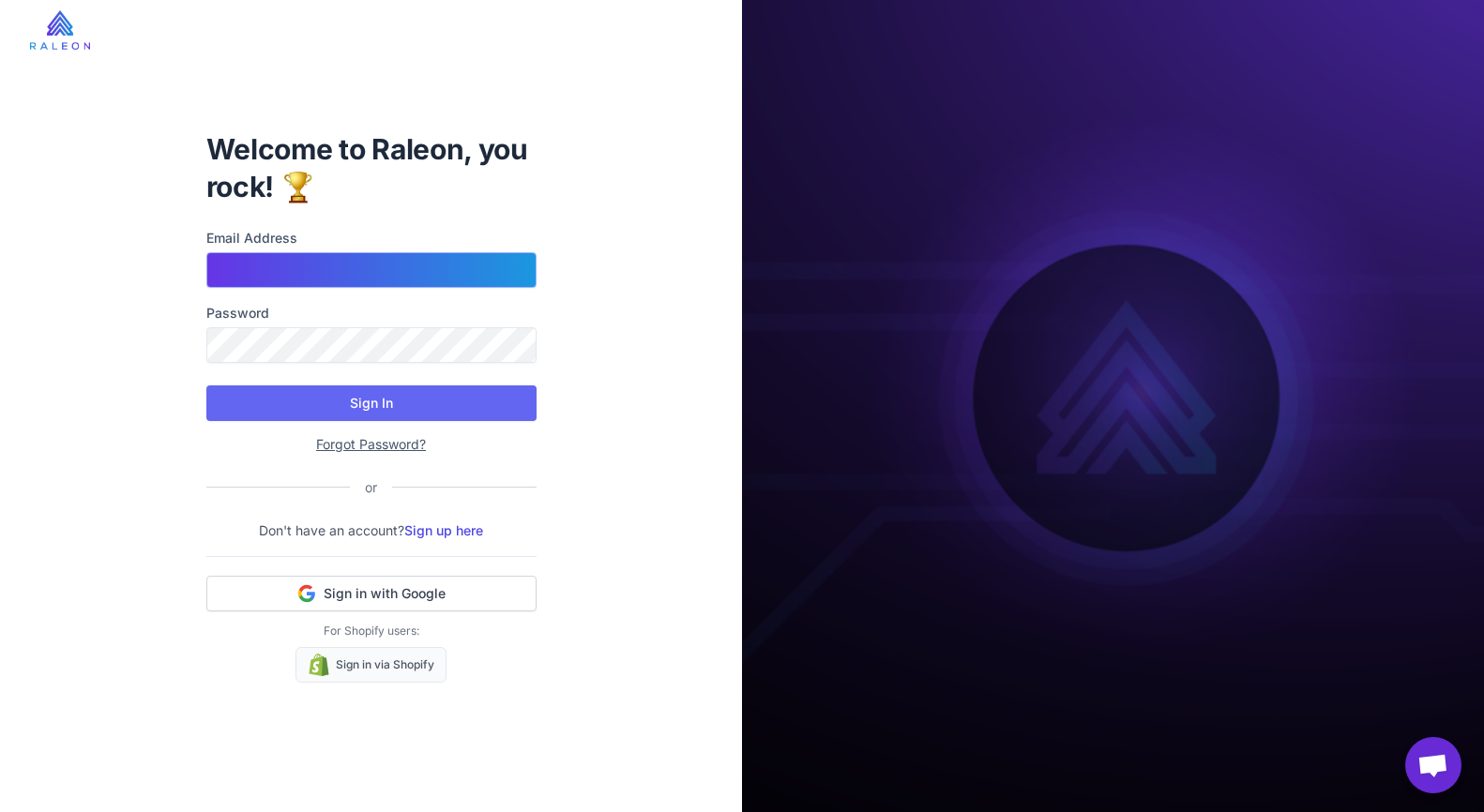 type on "**********" 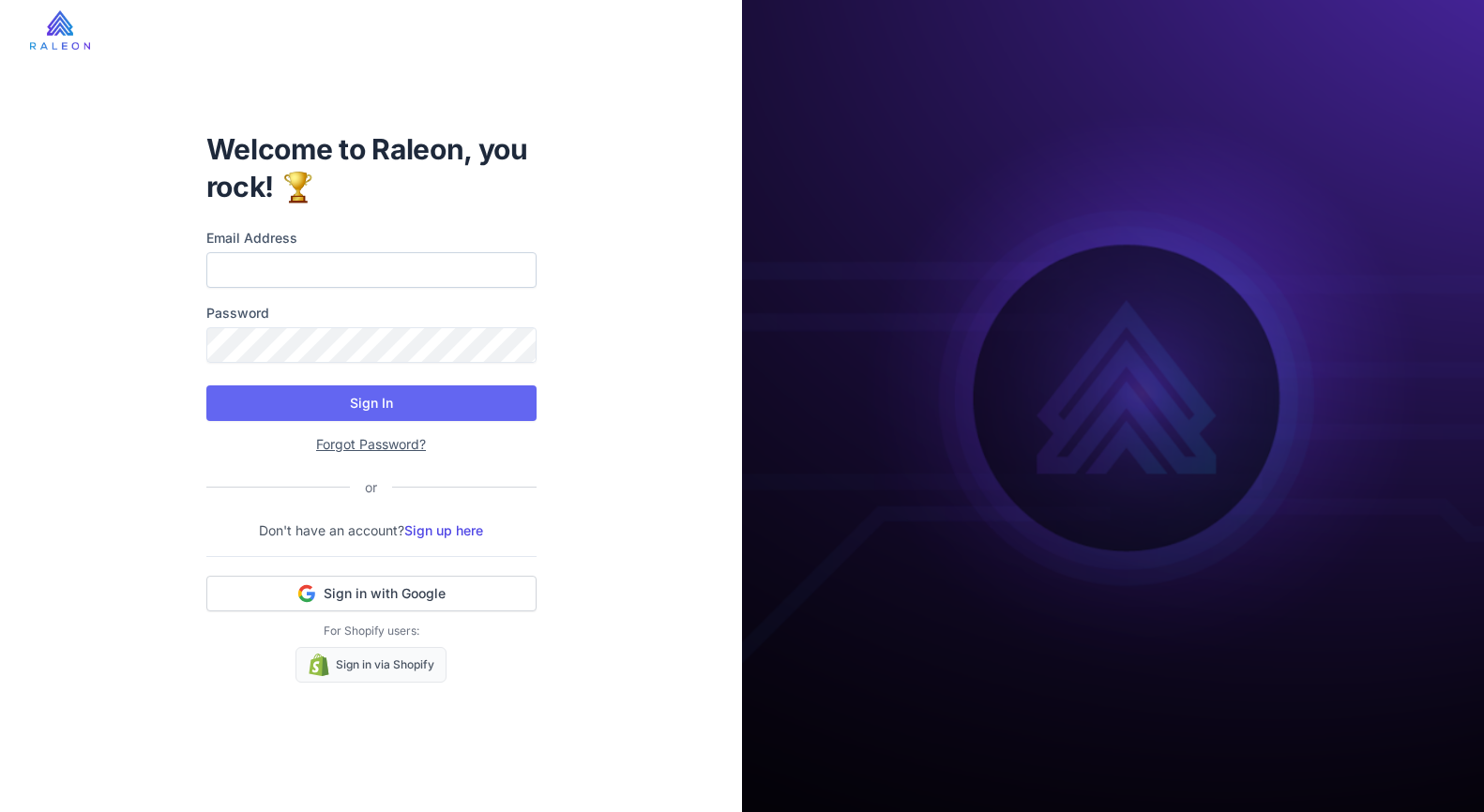 scroll, scrollTop: 0, scrollLeft: 0, axis: both 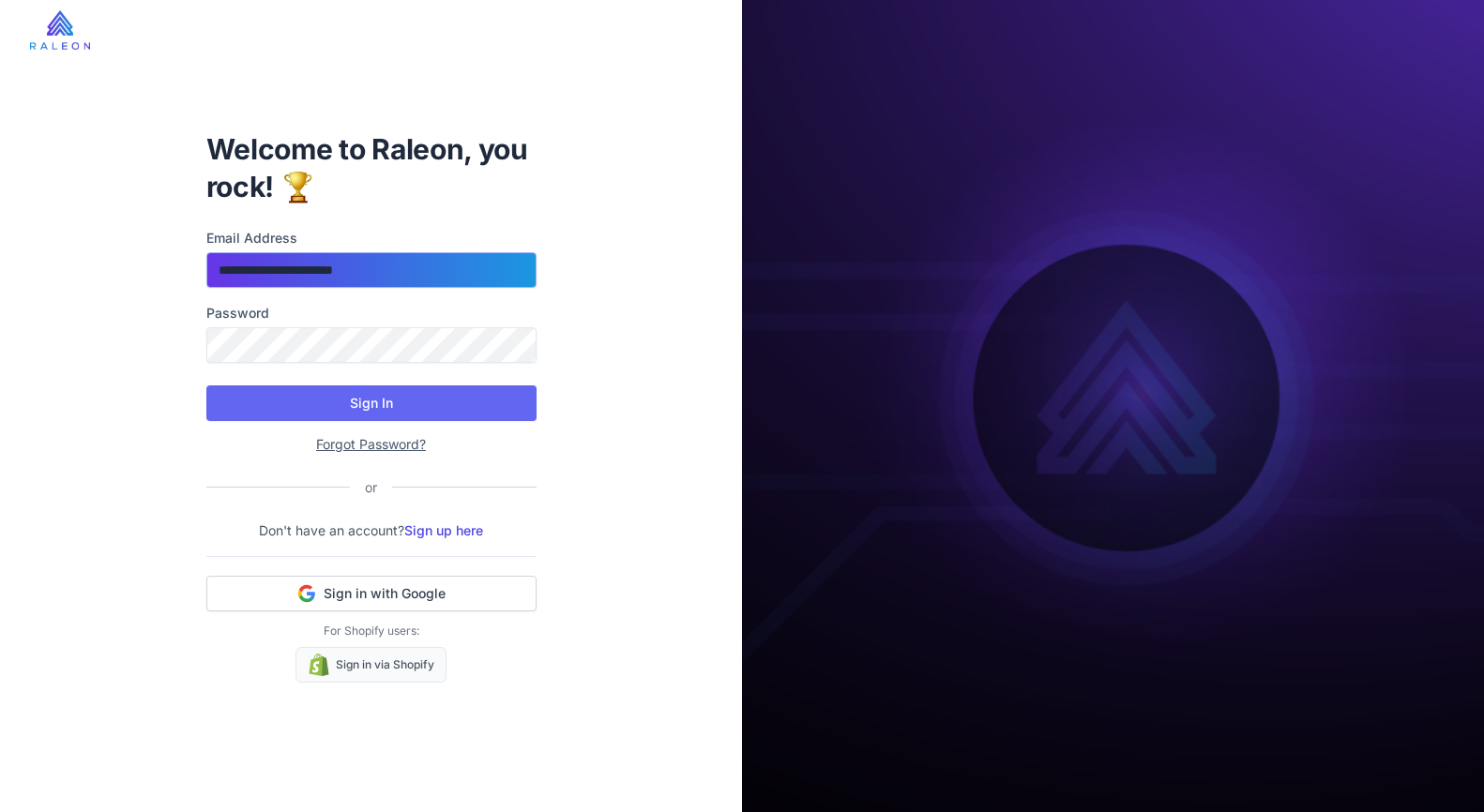 drag, startPoint x: 356, startPoint y: 278, endPoint x: 98, endPoint y: 269, distance: 258.15693 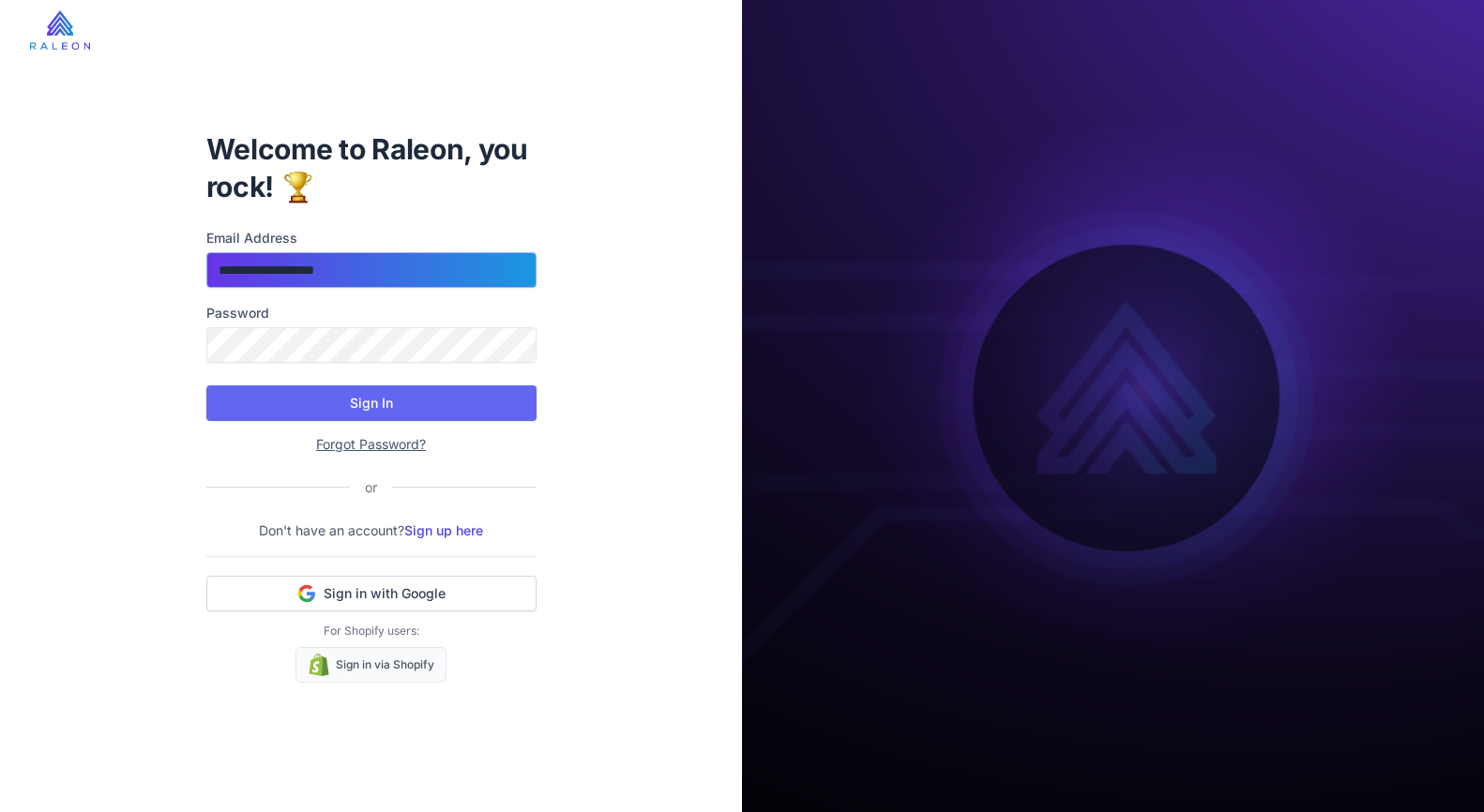 type on "**********" 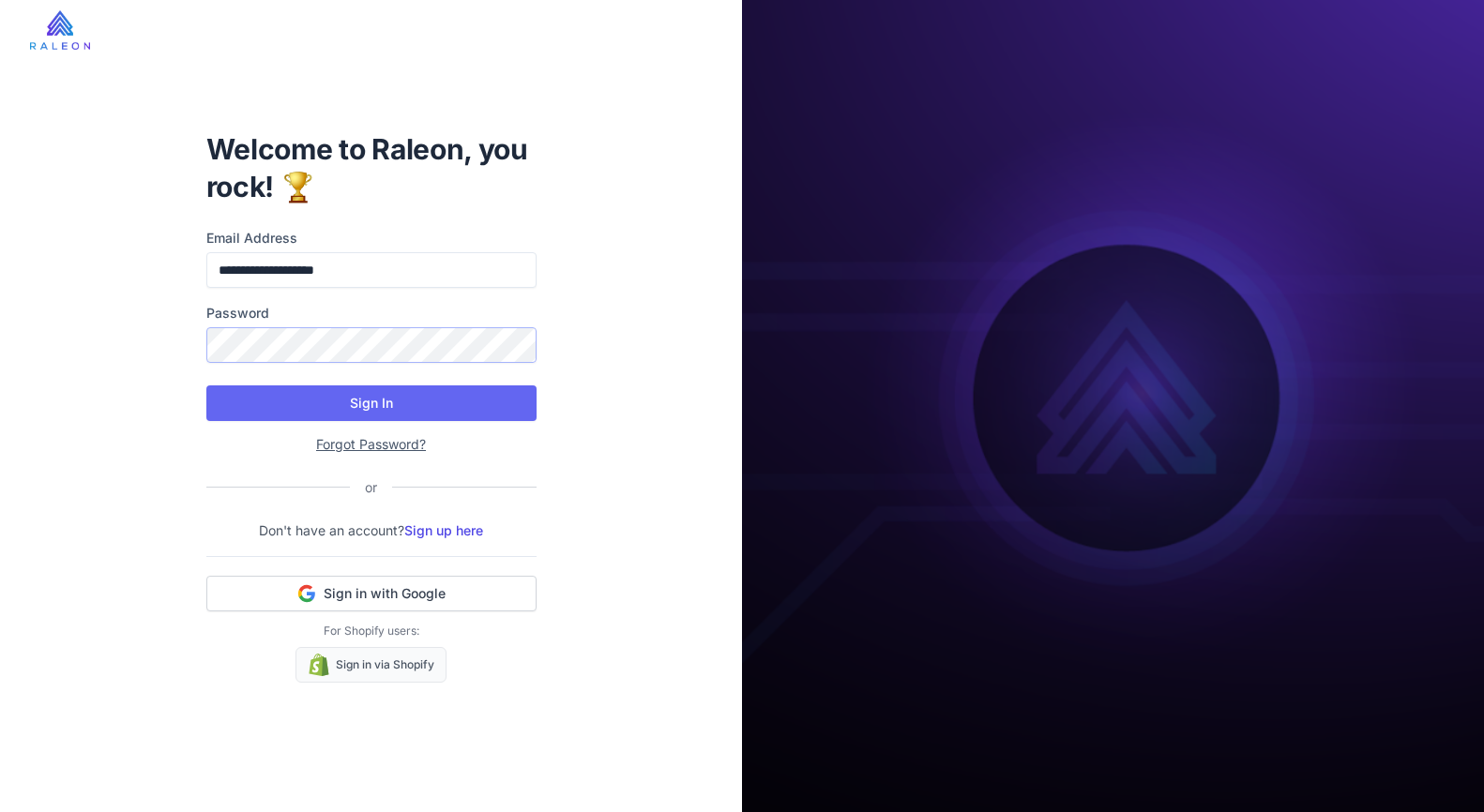 click on "Sign In" at bounding box center (371, 403) 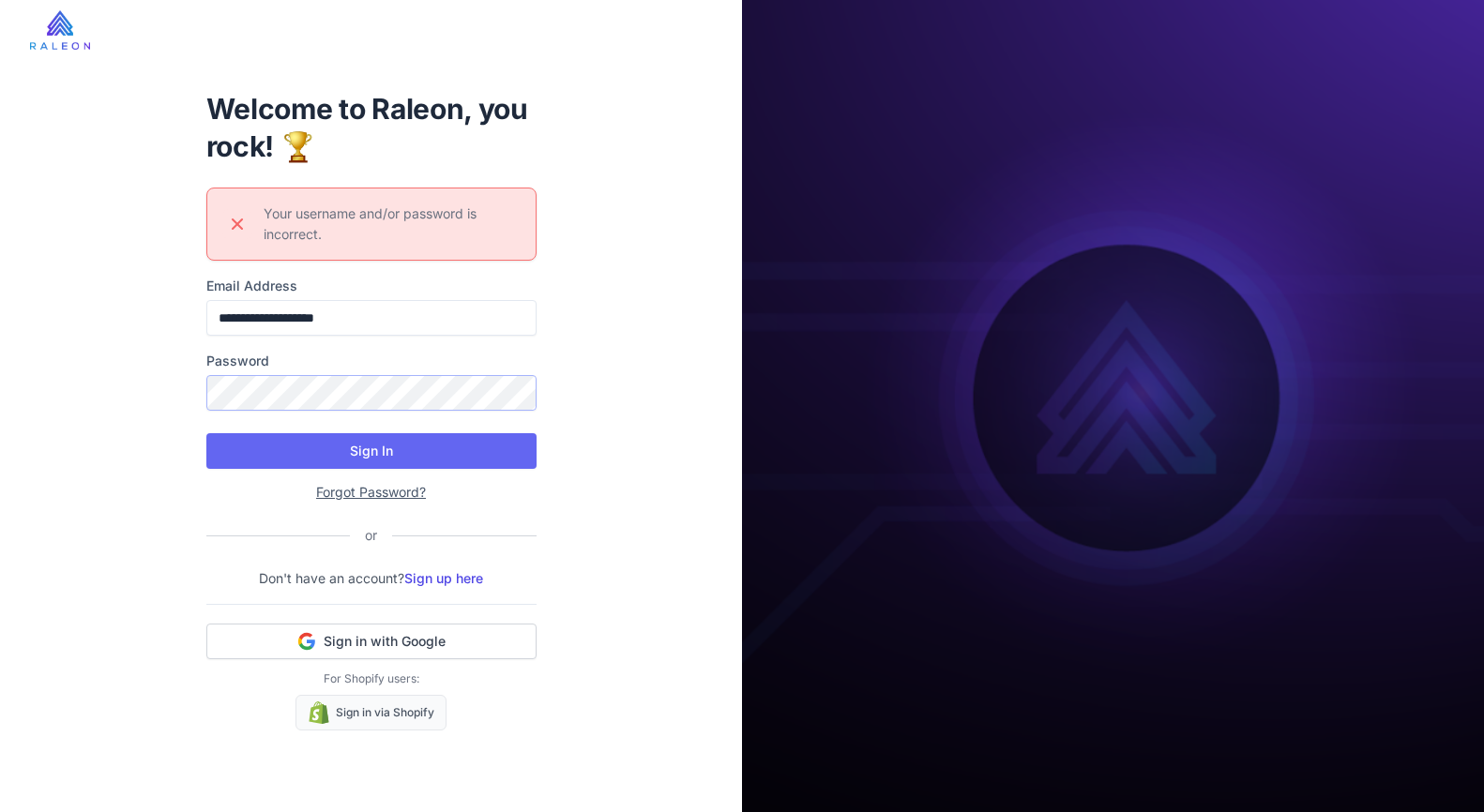 click on "**********" at bounding box center (371, 406) 